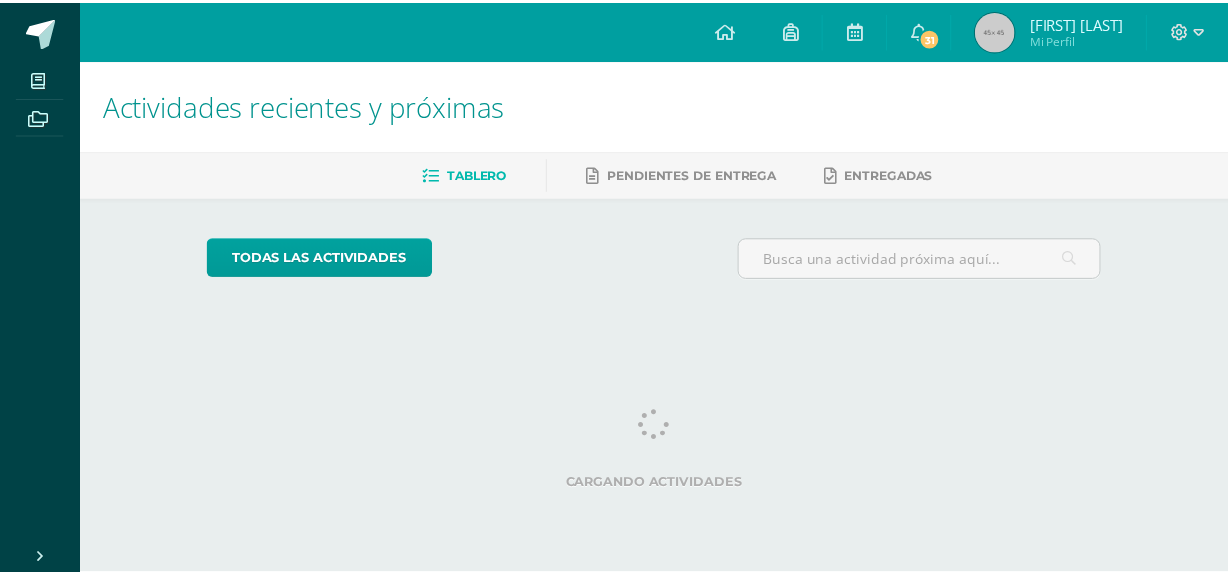 scroll, scrollTop: 0, scrollLeft: 0, axis: both 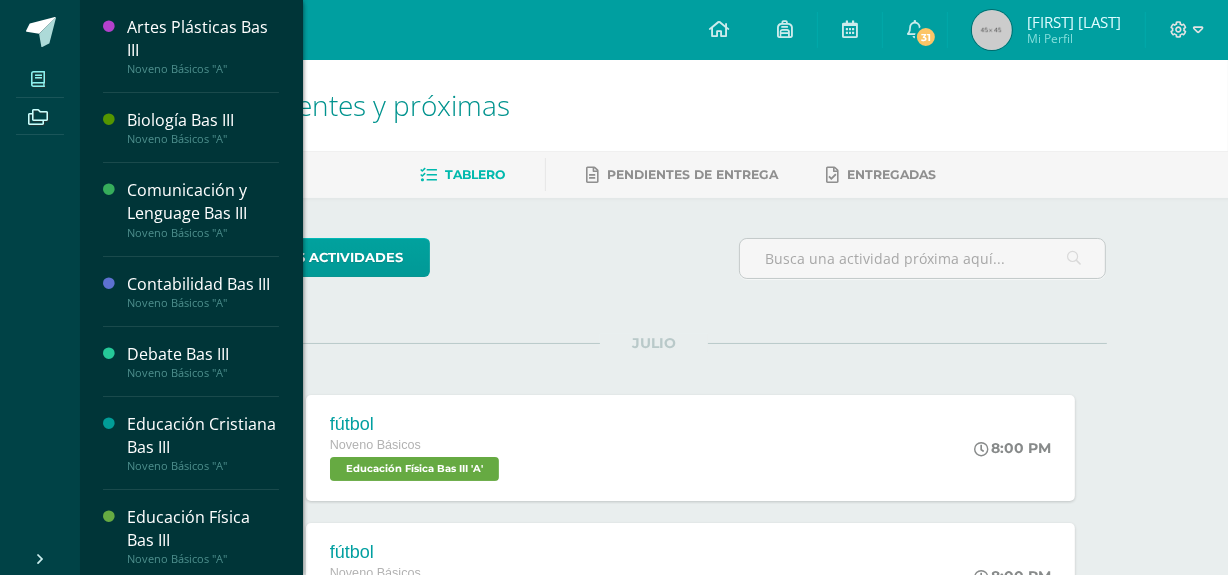 click at bounding box center [38, 78] 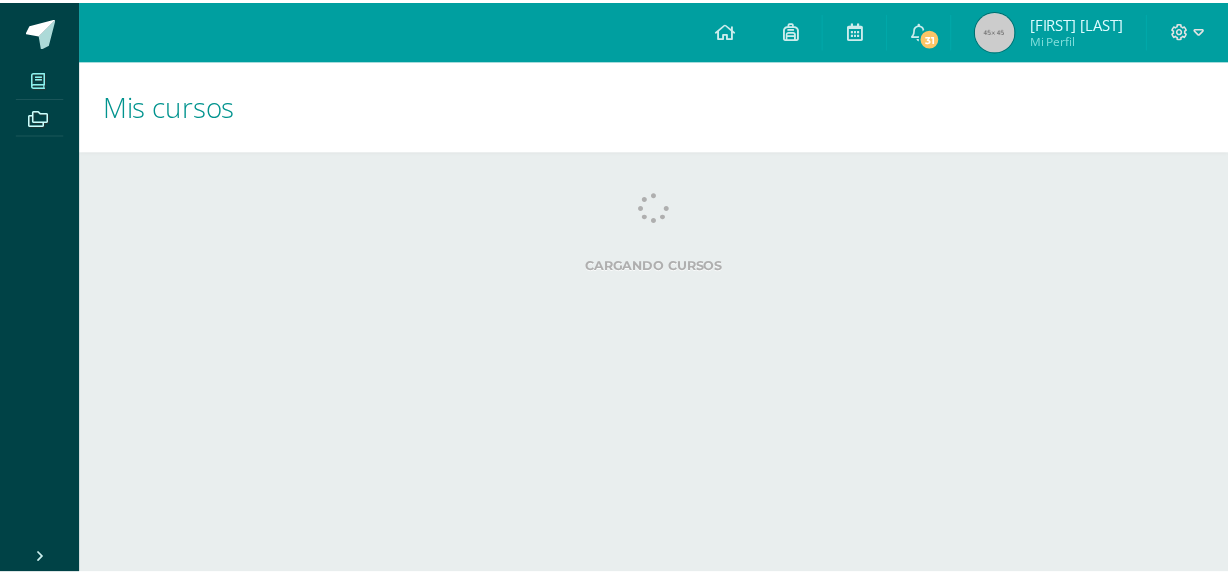 scroll, scrollTop: 0, scrollLeft: 0, axis: both 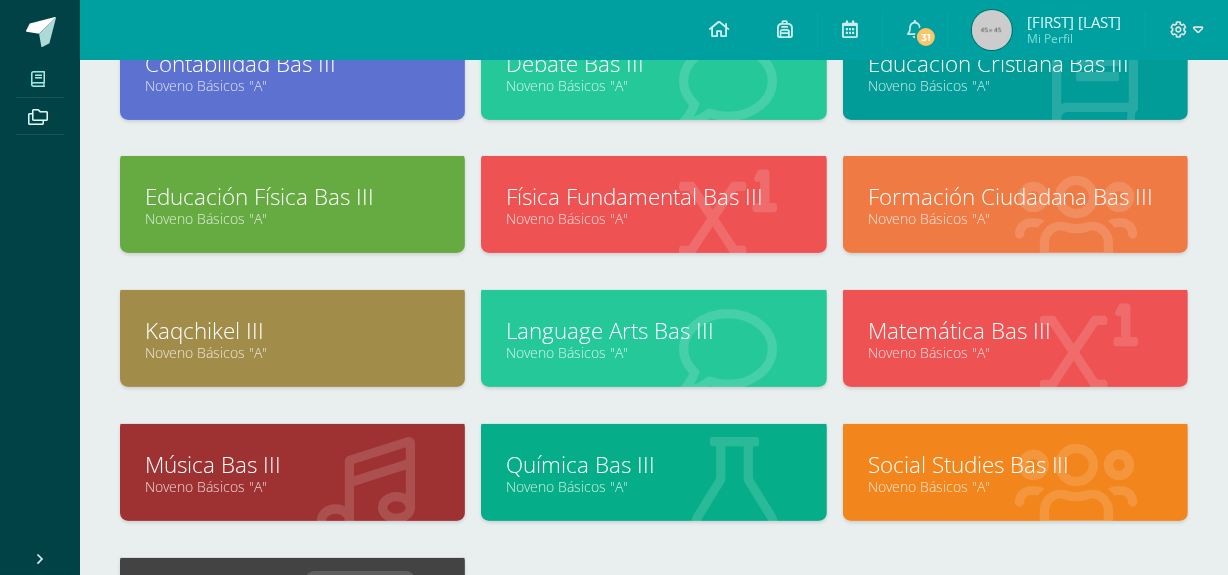 click on "Noveno Básicos "A"" at bounding box center (1015, 218) 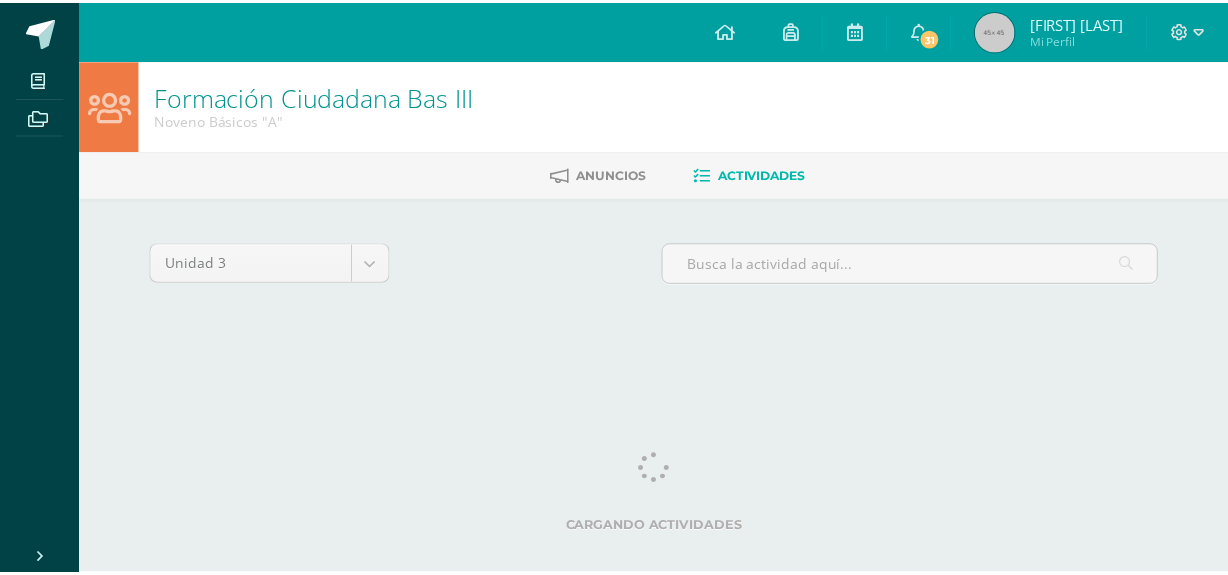 scroll, scrollTop: 0, scrollLeft: 0, axis: both 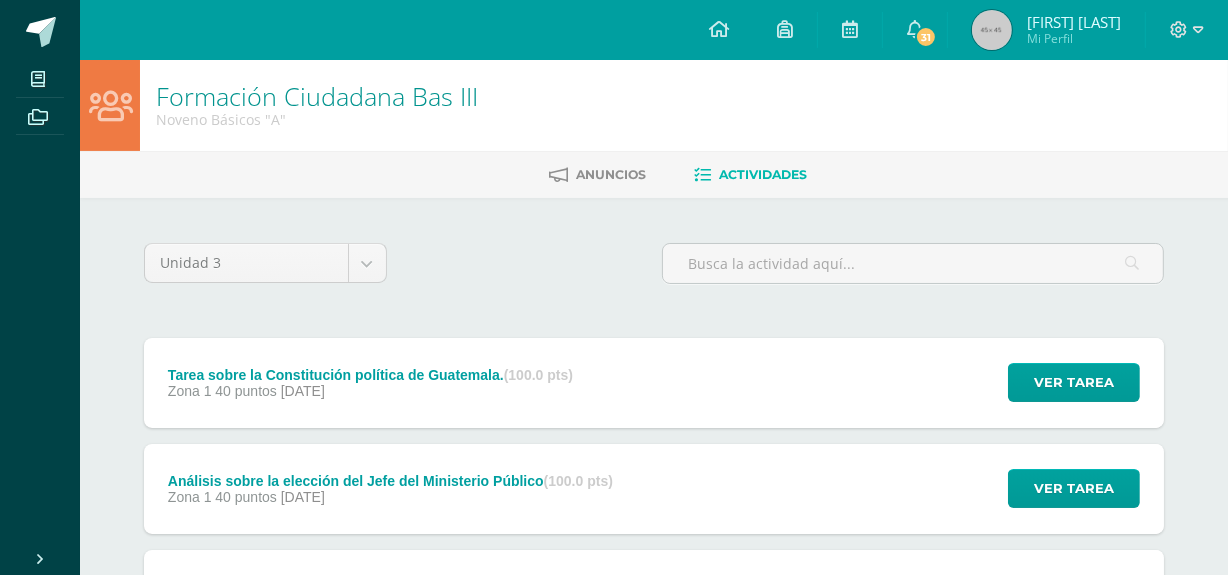 click on "Anuncios
Actividades" at bounding box center (678, 174) 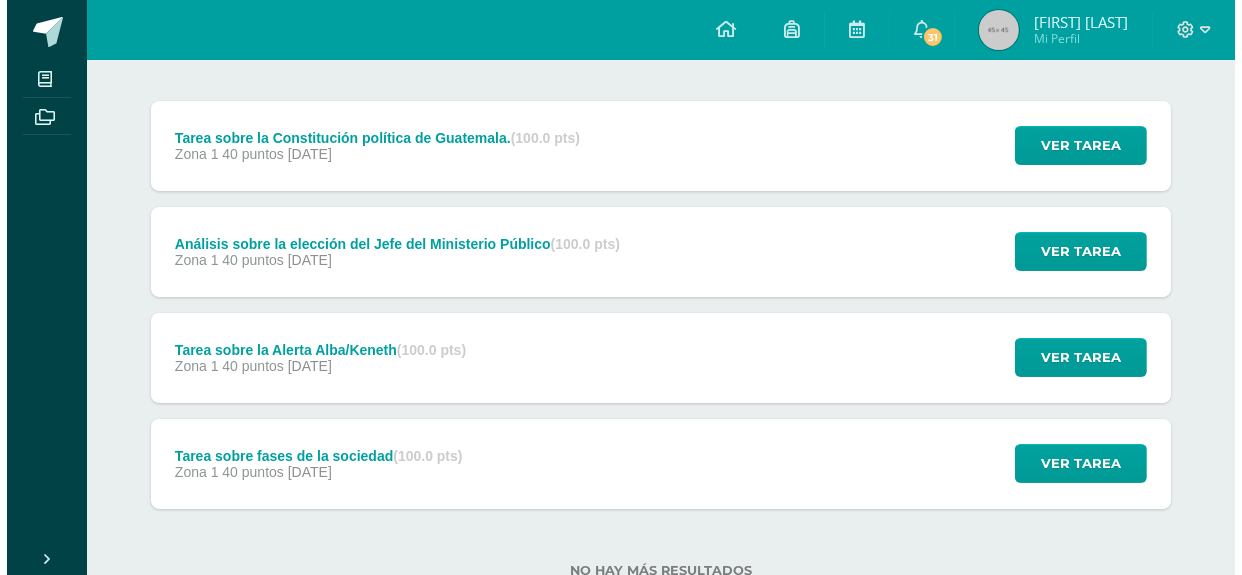 scroll, scrollTop: 240, scrollLeft: 0, axis: vertical 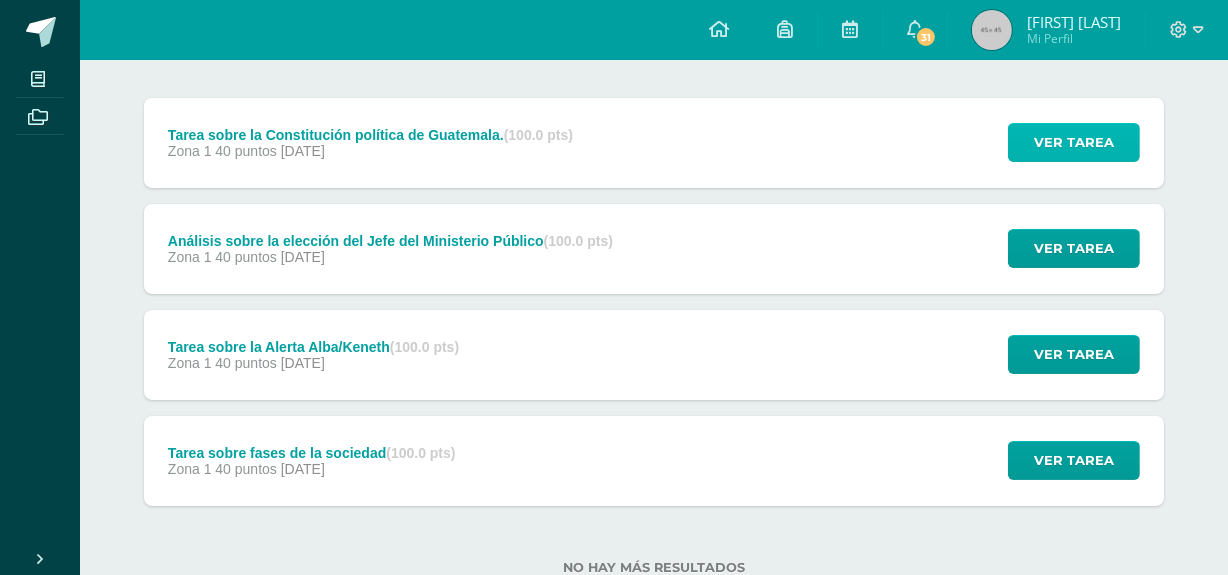 click on "Ver tarea" at bounding box center (1074, 142) 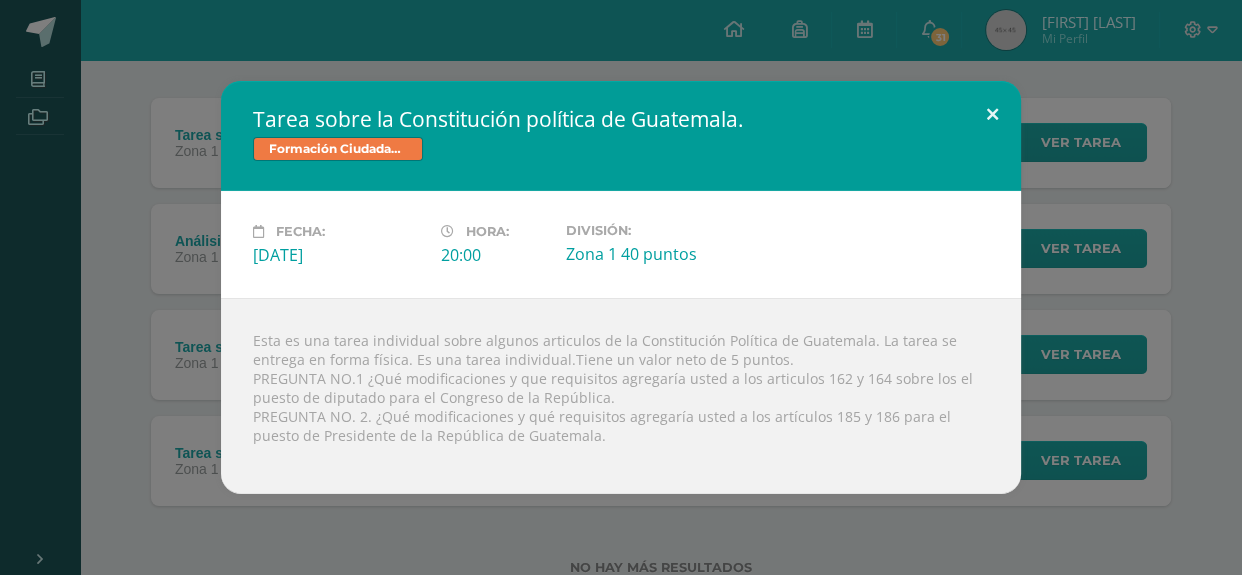 click at bounding box center (992, 115) 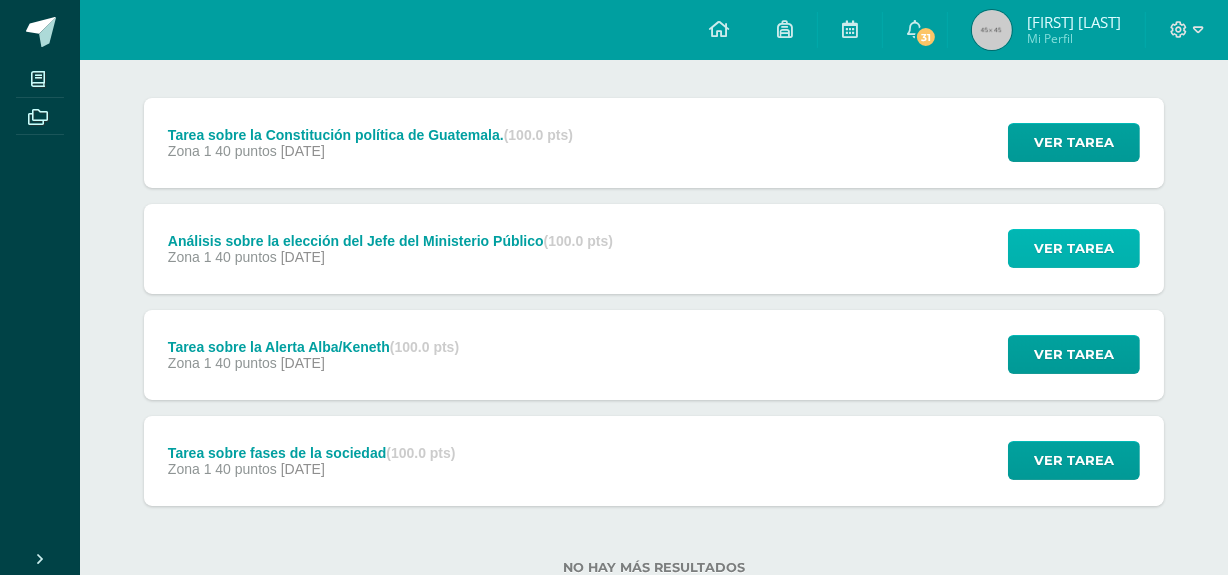 click on "Ver tarea" at bounding box center (1074, 248) 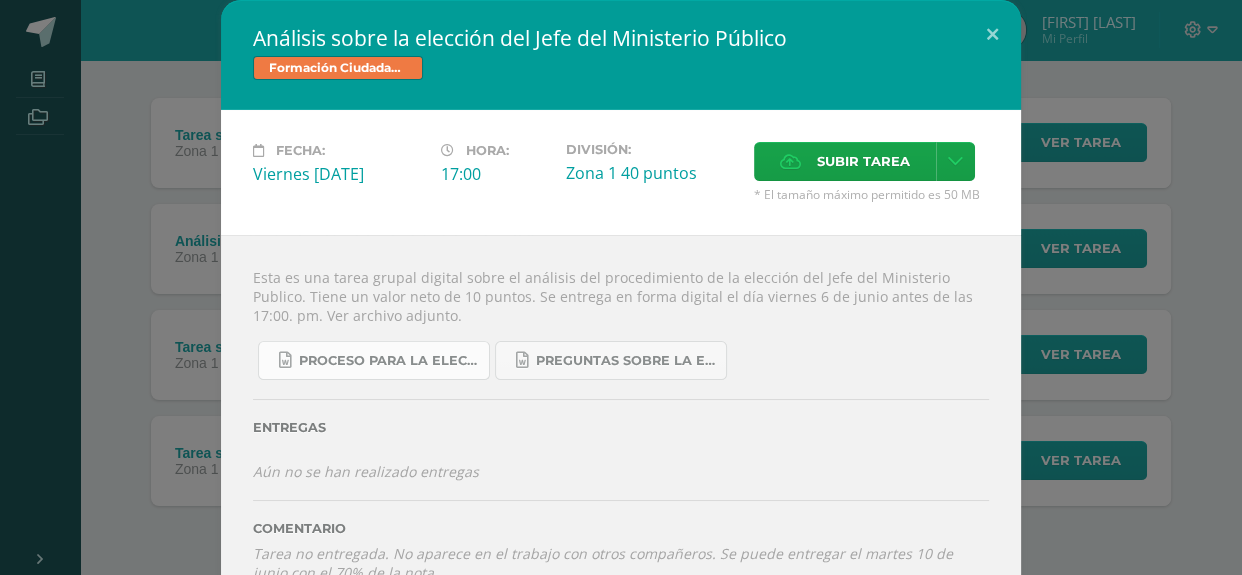 click on "Proceso para la elección del Jefe del Ministerio Público..docx" at bounding box center (389, 361) 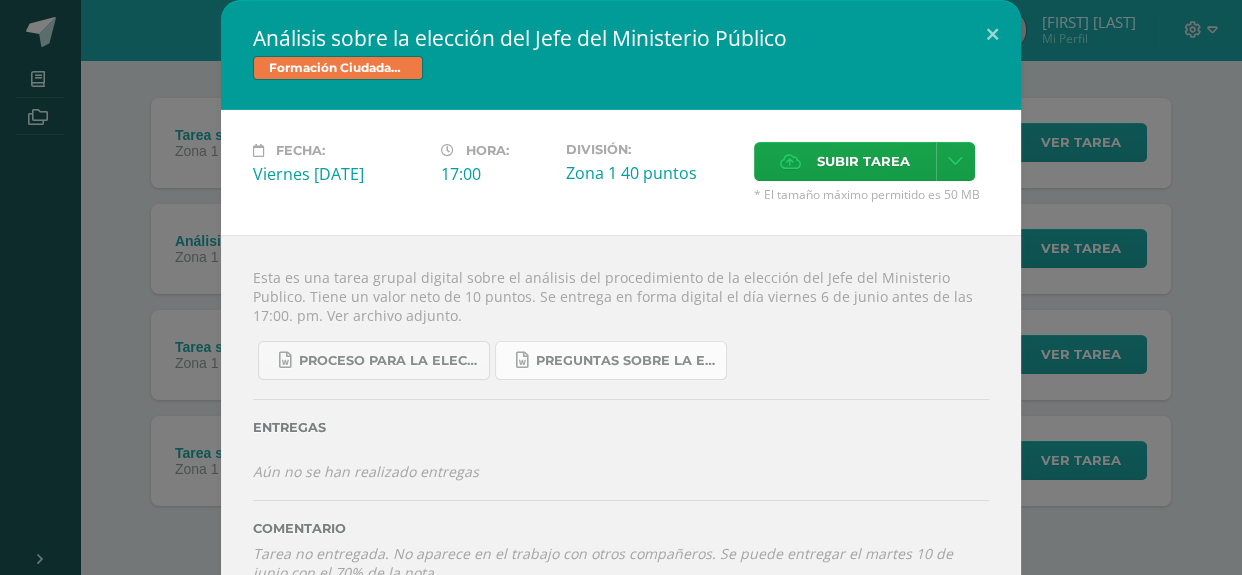 click on "Preguntas sobre la elección del Jefe del Ministerio Público.docx" at bounding box center [626, 361] 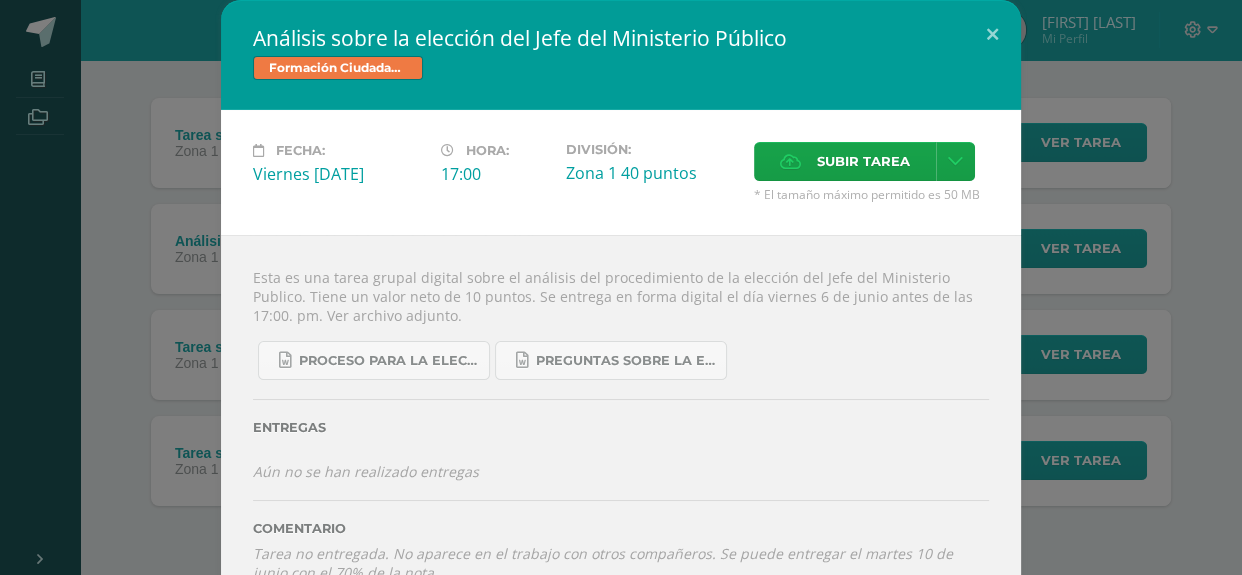 click on "Análisis sobre la elección del   Jefe del Ministerio Público
Formación Ciudadana  Bas III
Fecha:
Viernes 06 de Junio
Hora:
17:00
División:" at bounding box center [621, 307] 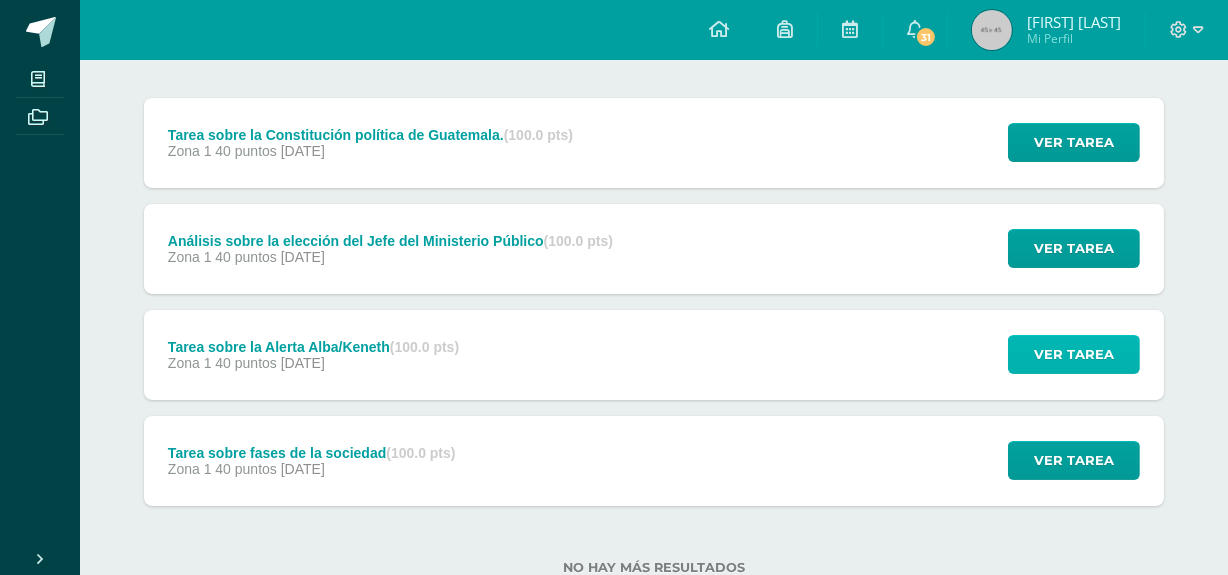click on "Ver tarea" at bounding box center (1074, 354) 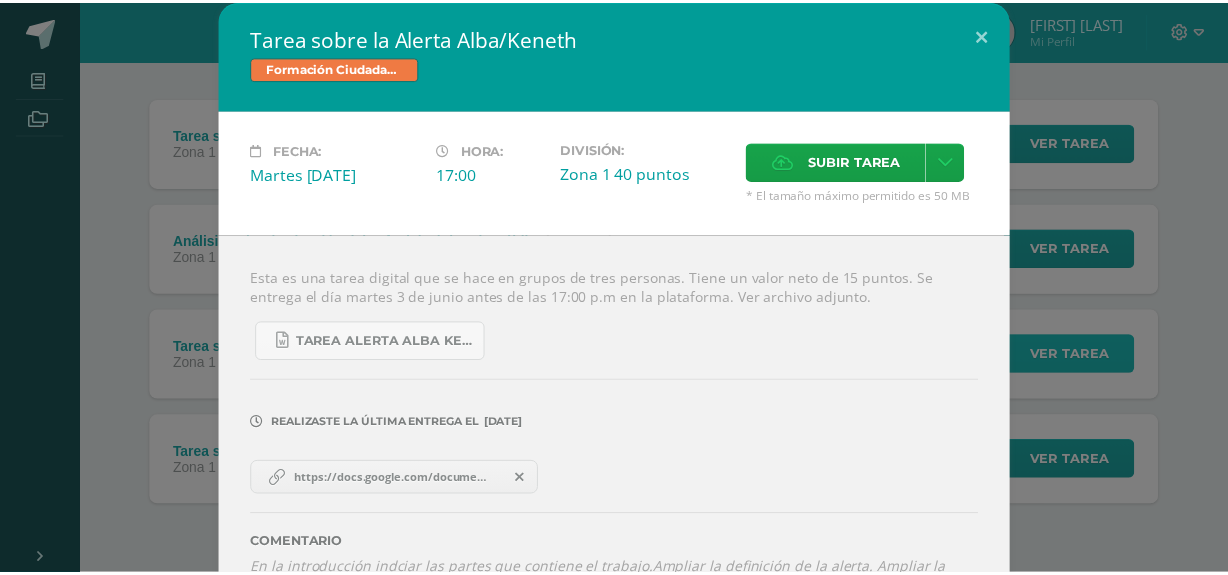 scroll, scrollTop: 239, scrollLeft: 0, axis: vertical 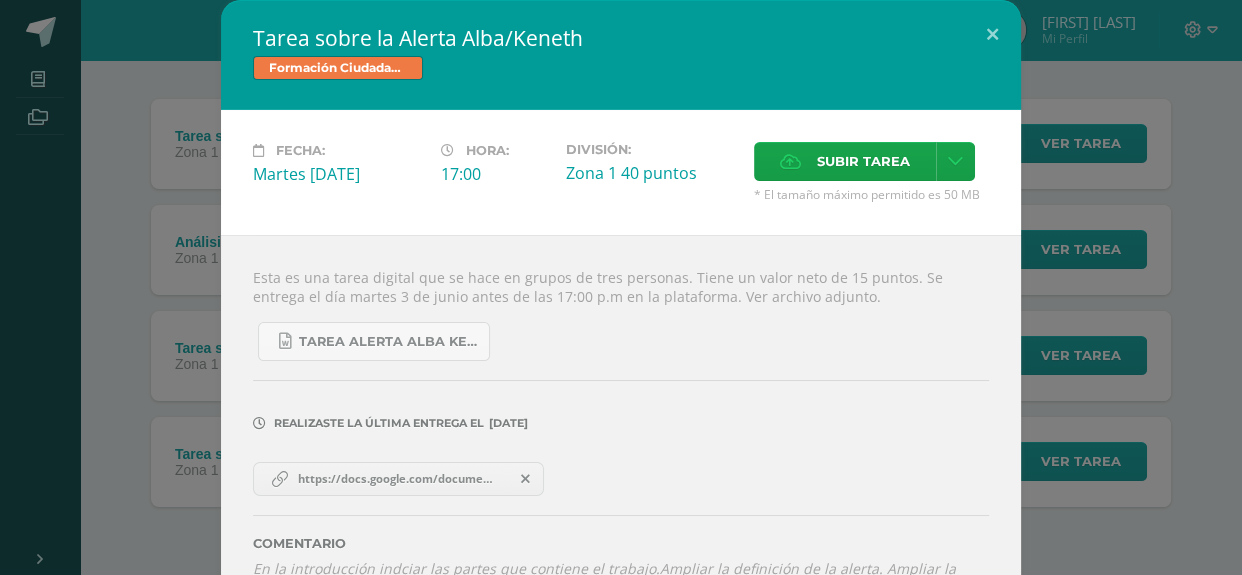 click on "Tarea sobre la Alerta Alba/Keneth
Formación Ciudadana  Bas III
Fecha:
Martes 03 de Junio
Hora:
17:00
División:" at bounding box center (621, 324) 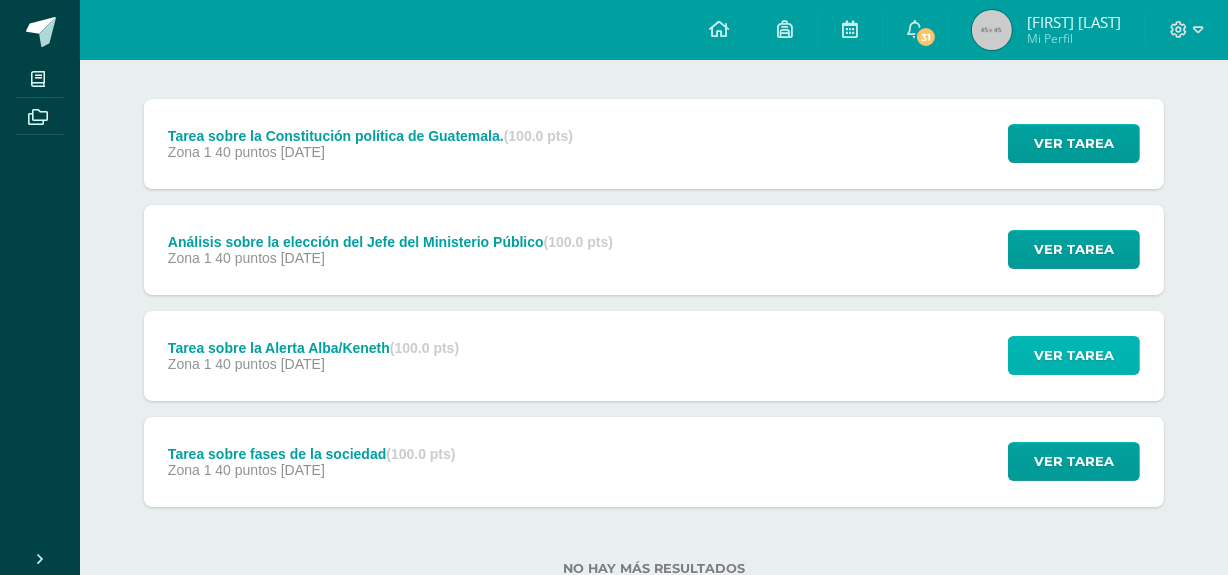 scroll, scrollTop: 0, scrollLeft: 0, axis: both 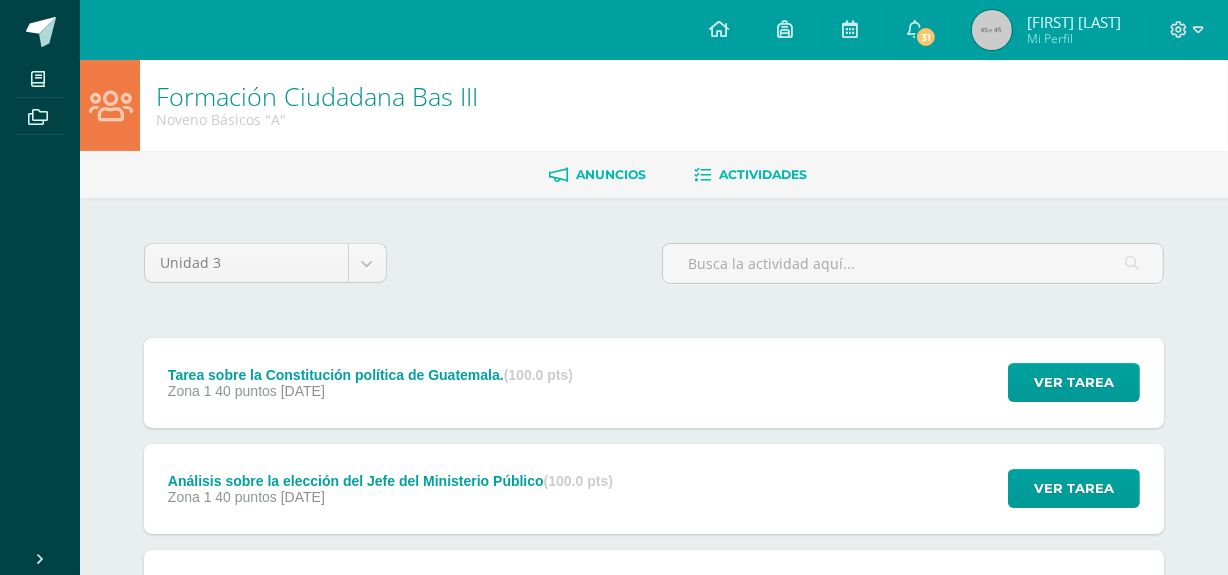 click on "Anuncios" at bounding box center (611, 174) 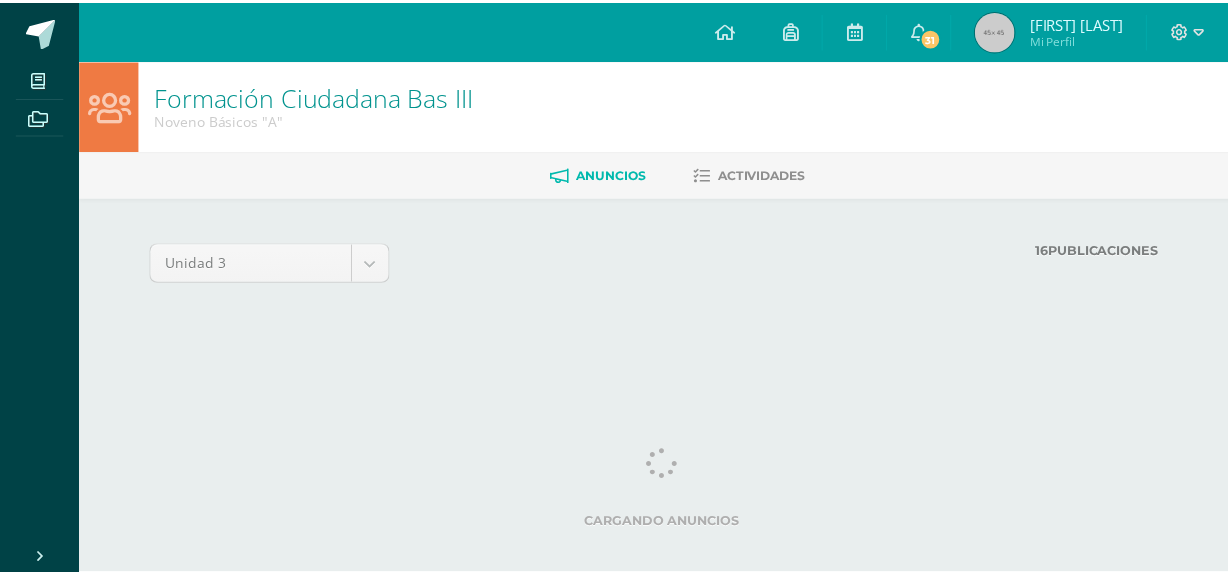 scroll, scrollTop: 0, scrollLeft: 0, axis: both 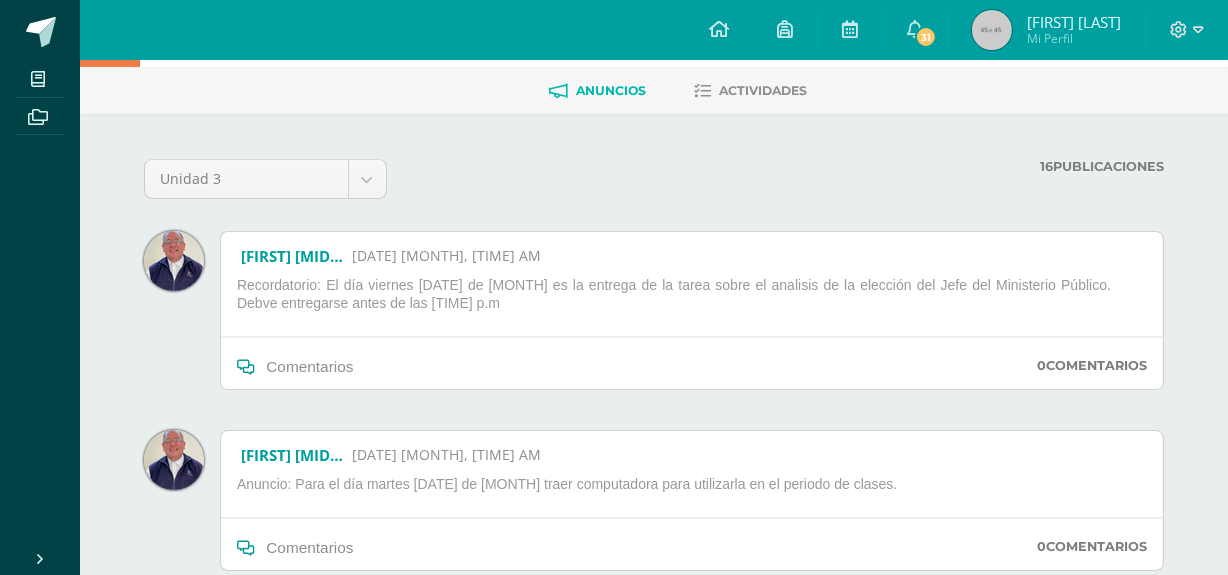 click on "Unidad 3                             Unidad 1 Unidad 2 Unidad 3 Unidad 4 16  Publicaciones
Cargando anuncios
ERICK HELMUTH ECHEVERRÍA DE LEON
05 Jun, 8:09 AM
Recordatorio: El día viernes  6 de junio es la entrega de la tarea sobre el  analisis de la elección del  Jefe del Ministerio Público. Debve entregarse antes de las 17:00 p.m
Comentarios
0  Comentarios
0" at bounding box center [654, 429] 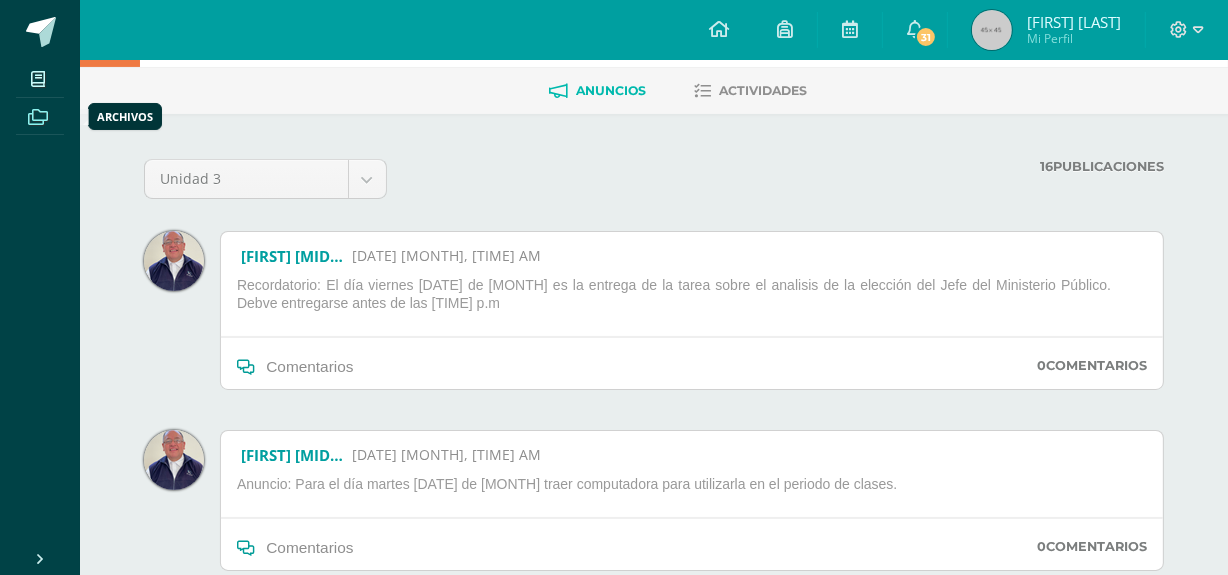 click at bounding box center [38, 117] 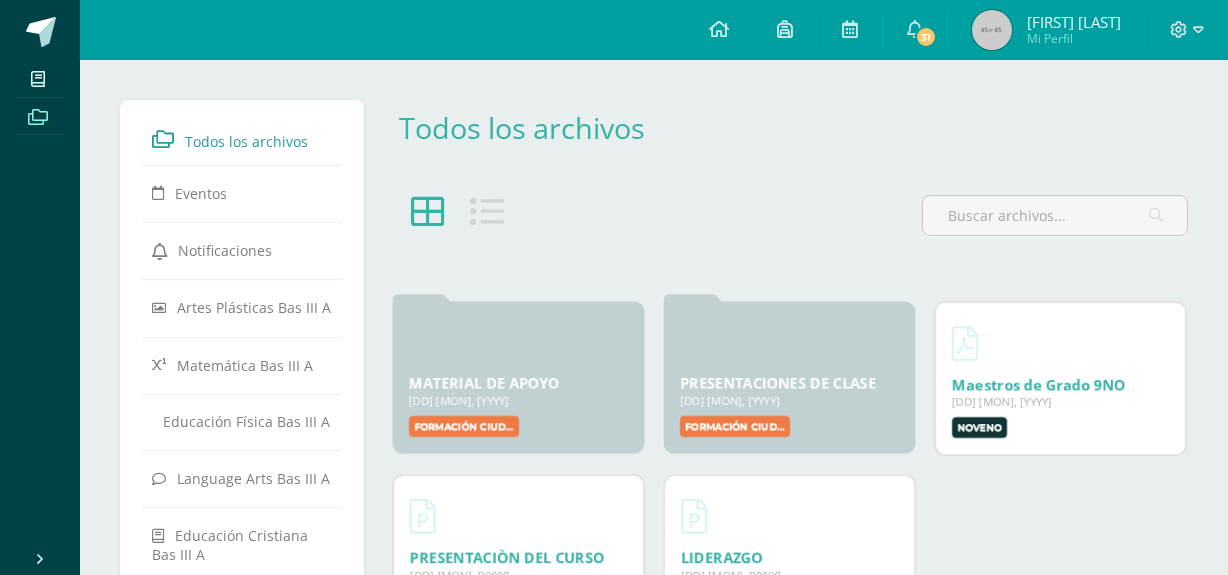 scroll, scrollTop: 0, scrollLeft: 0, axis: both 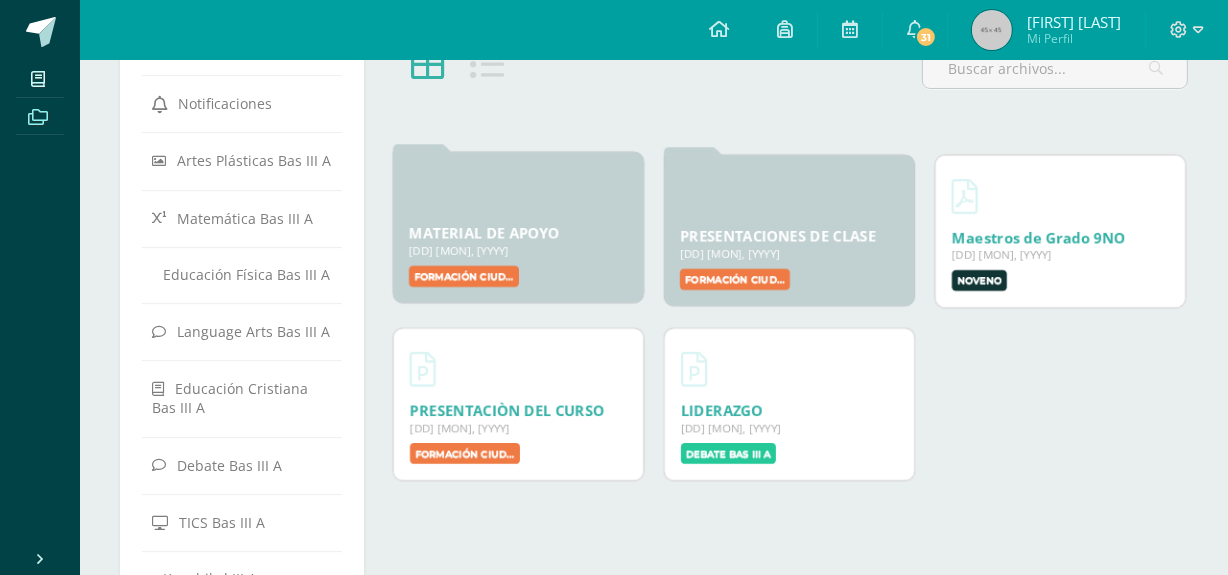 click on "MATERIAL DE APOYO" at bounding box center [484, 233] 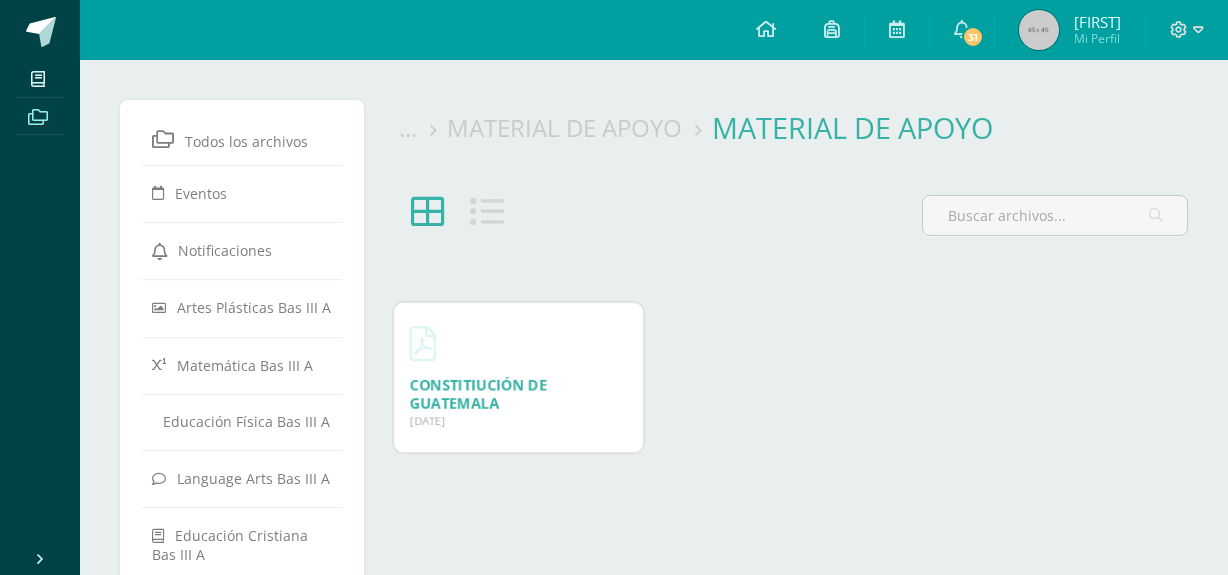 scroll, scrollTop: 0, scrollLeft: 0, axis: both 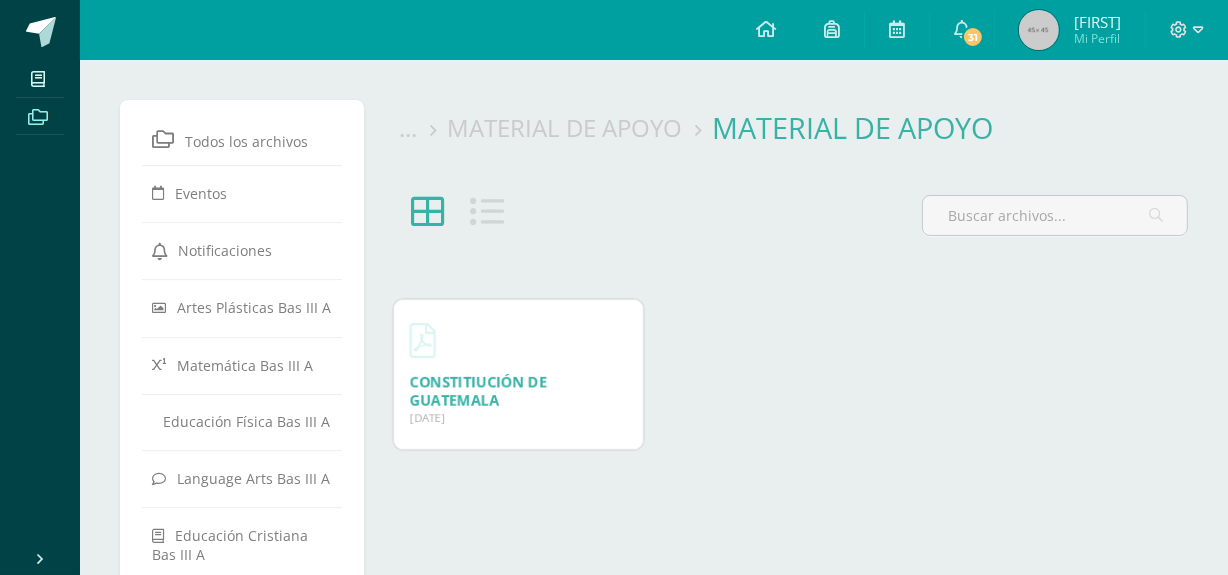 click at bounding box center (518, 340) 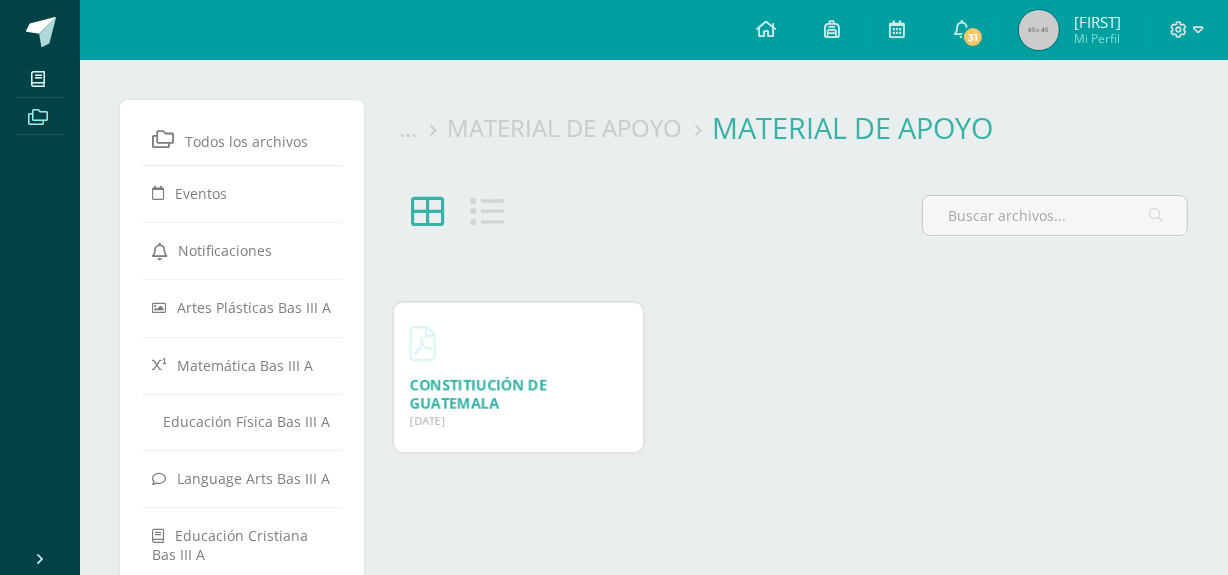 click on "MATERIAL DE APOYO
MATERIAL DE APOYO
..." at bounding box center [789, 143] 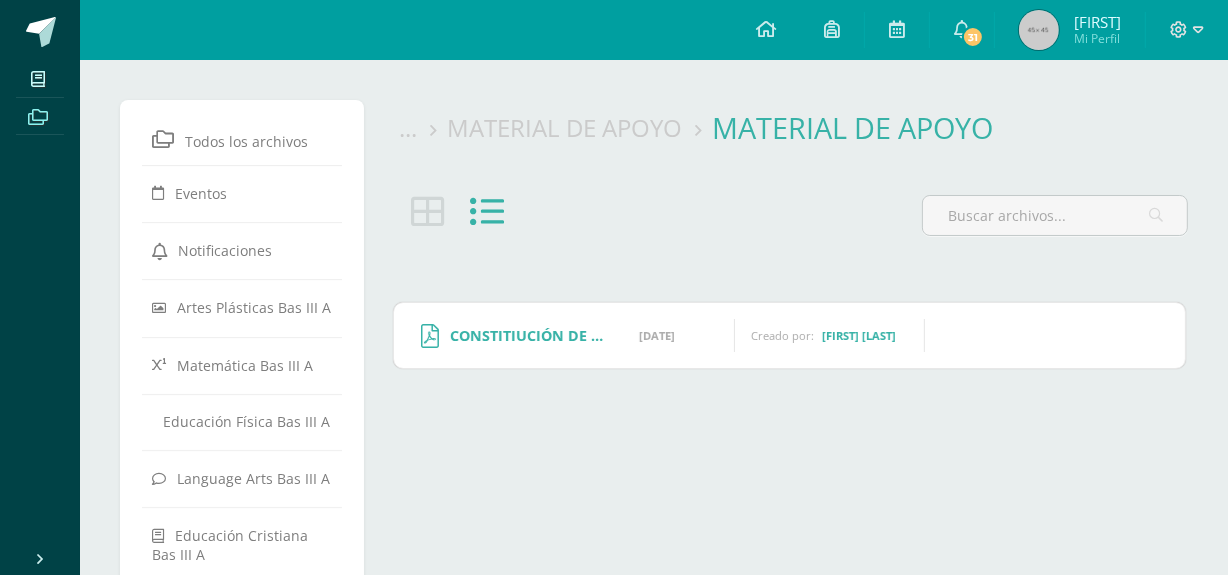 click at bounding box center [457, 223] 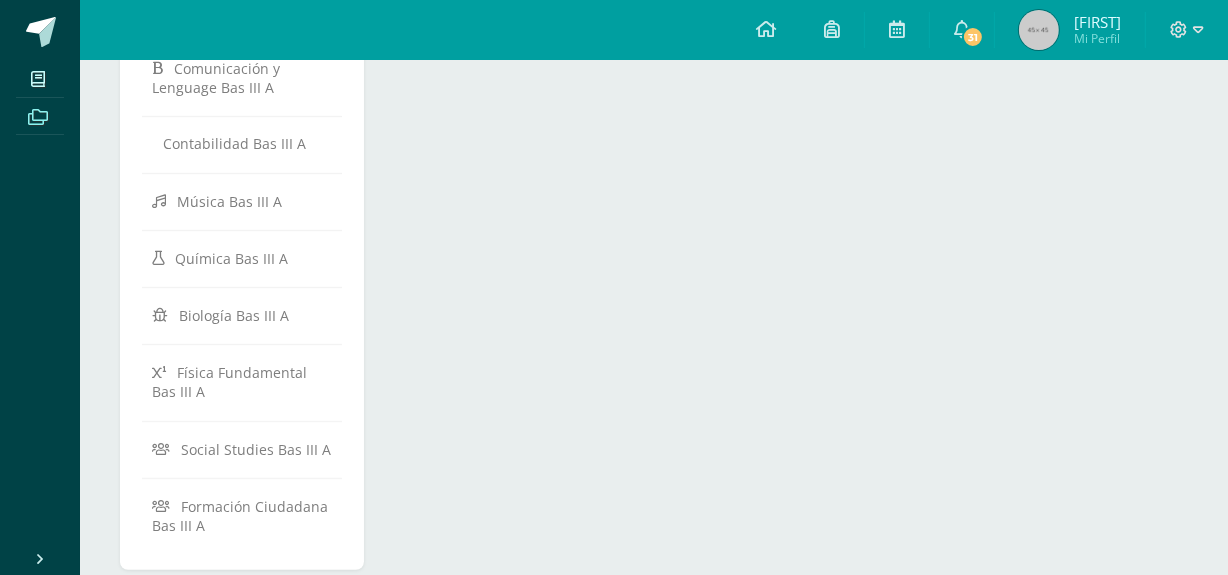 scroll, scrollTop: 724, scrollLeft: 0, axis: vertical 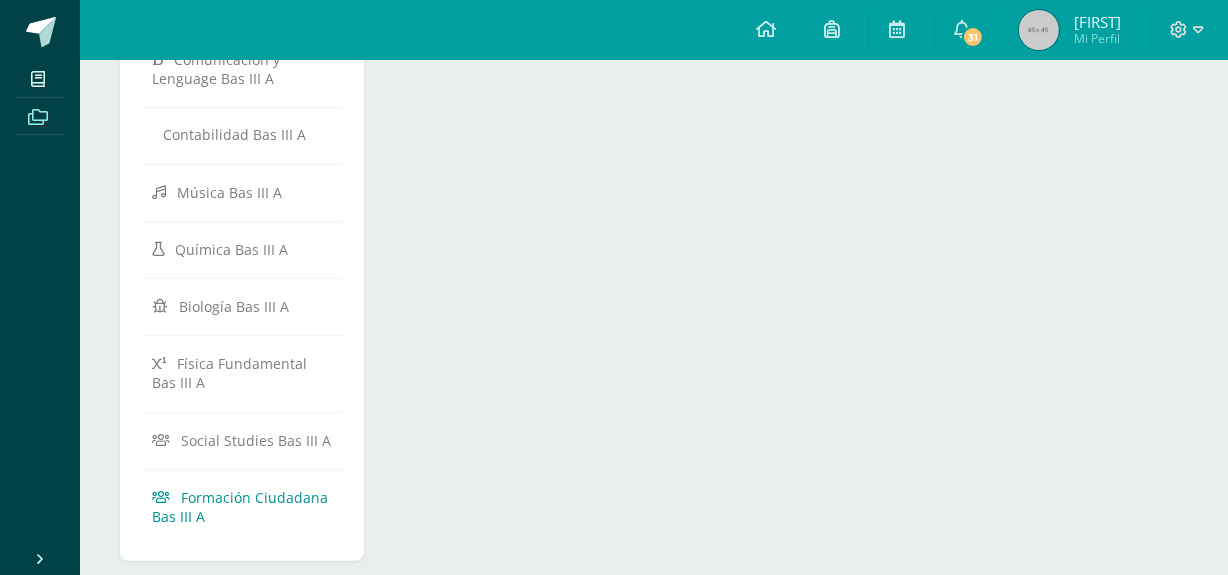 click on "Formación Ciudadana  Bas III A" at bounding box center (242, 506) 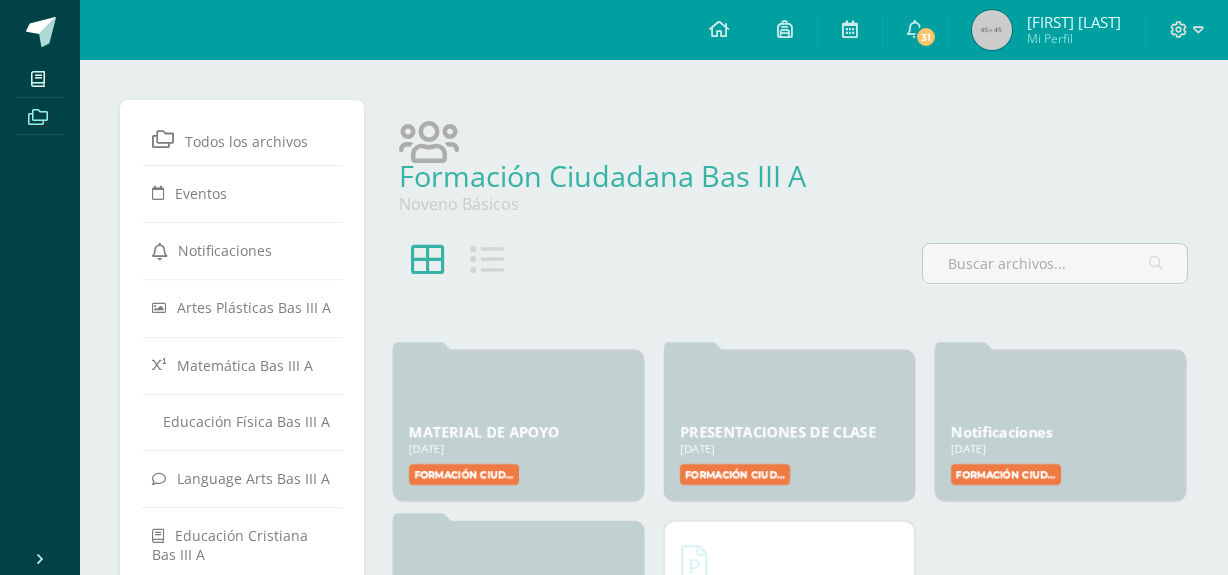scroll, scrollTop: 0, scrollLeft: 0, axis: both 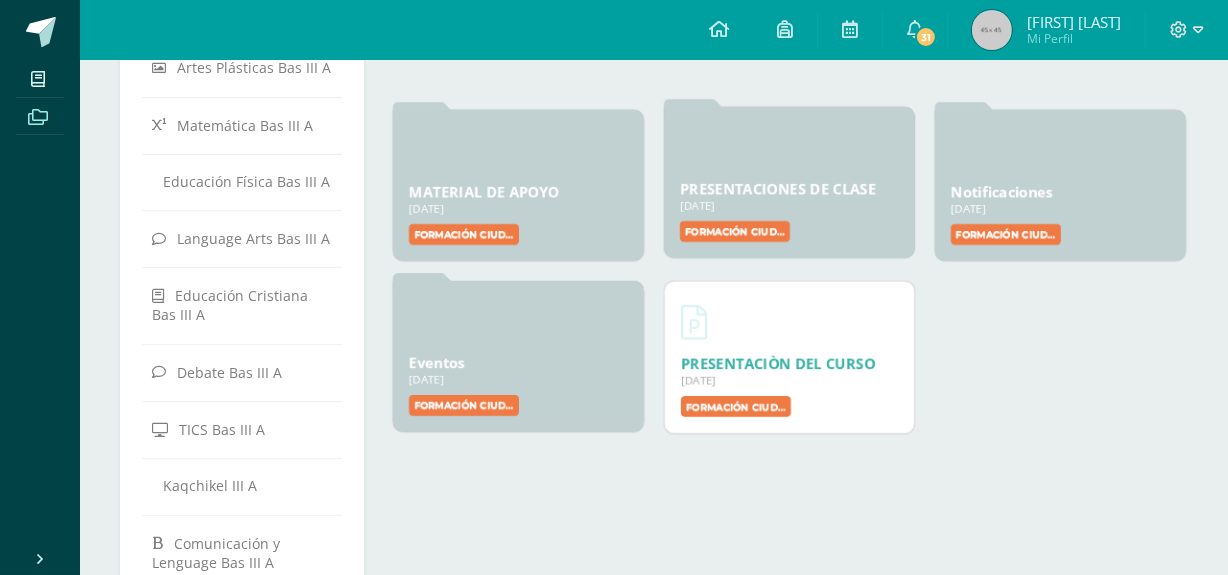 click on "Formación Ciudadana  Bas III A" at bounding box center (464, 234) 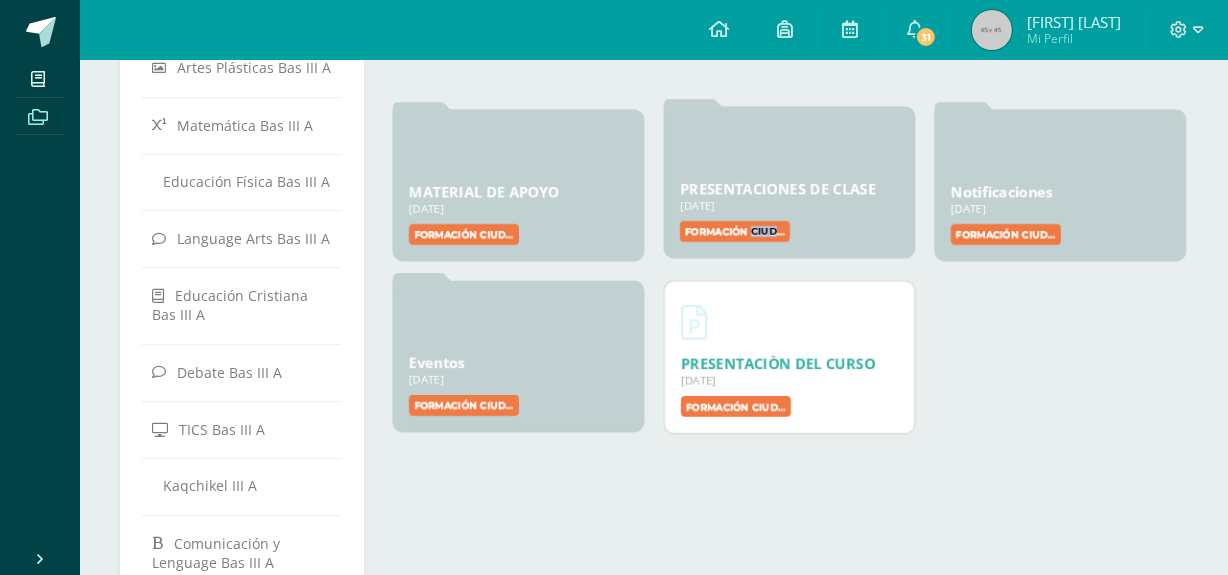 click on "Formación Ciudadana  Bas III A" at bounding box center (464, 234) 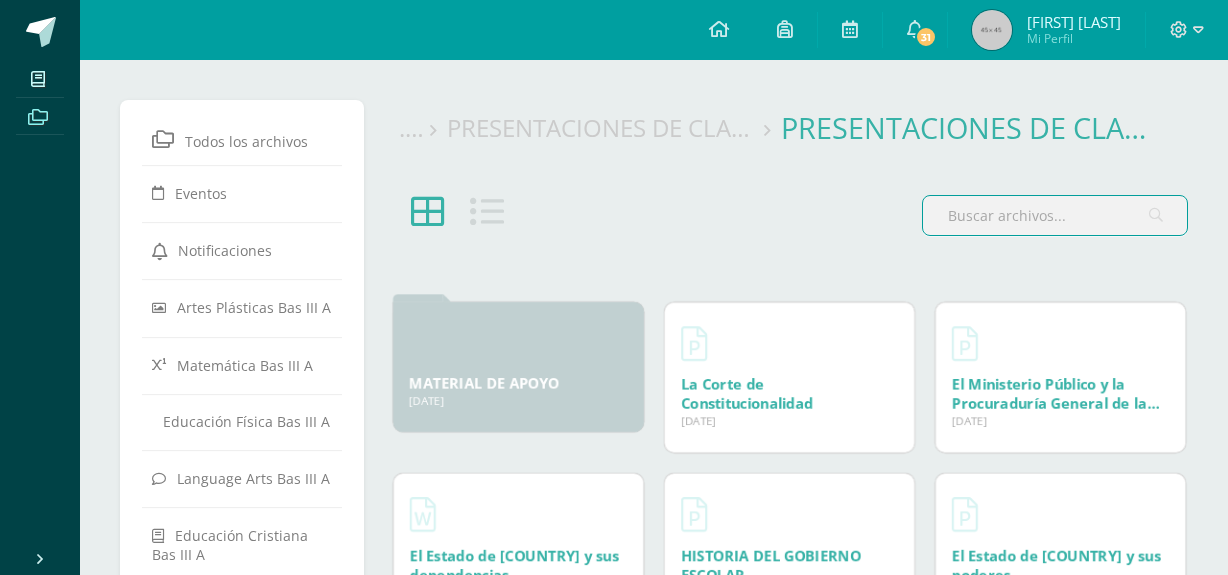 scroll, scrollTop: 0, scrollLeft: 0, axis: both 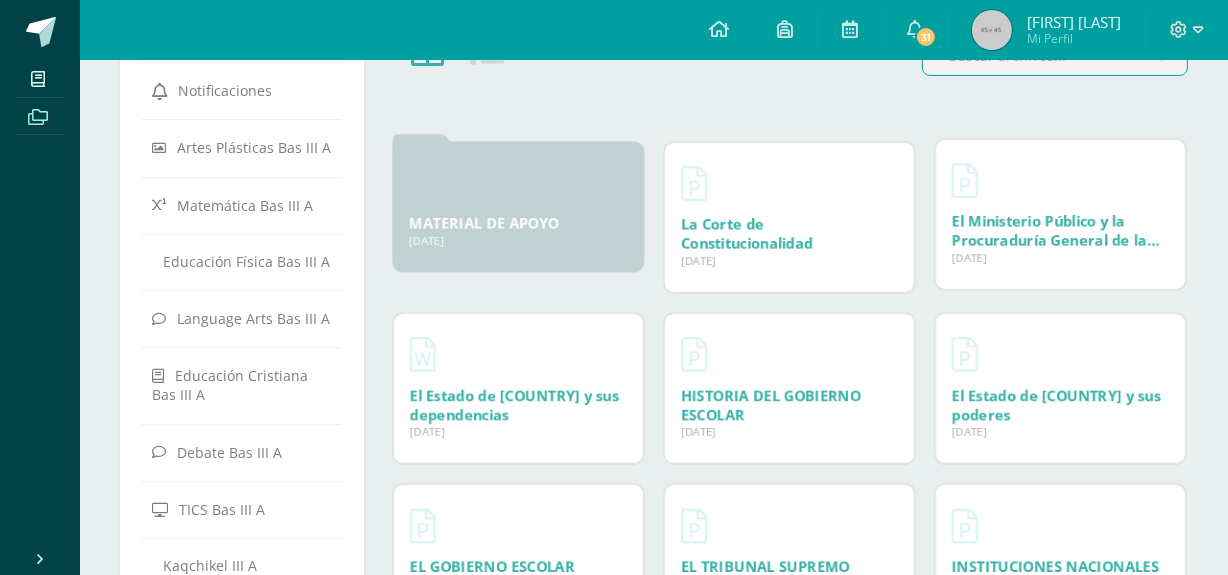 click on "El Ministerio Público y la Procuraduría General de la Nación" at bounding box center [1055, 240] 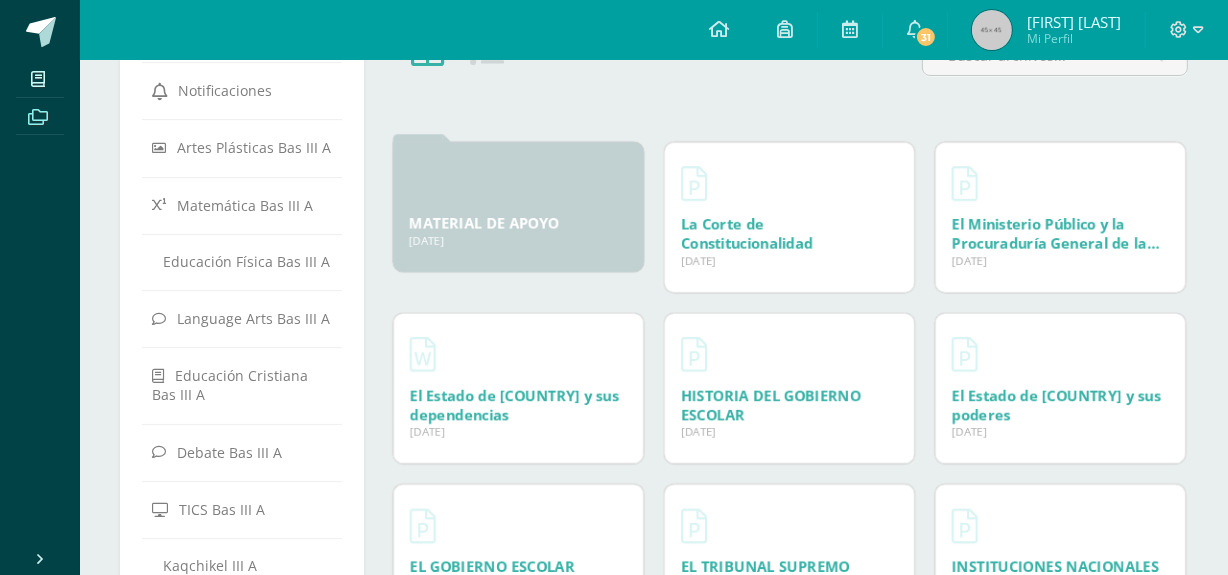 scroll, scrollTop: 42, scrollLeft: 0, axis: vertical 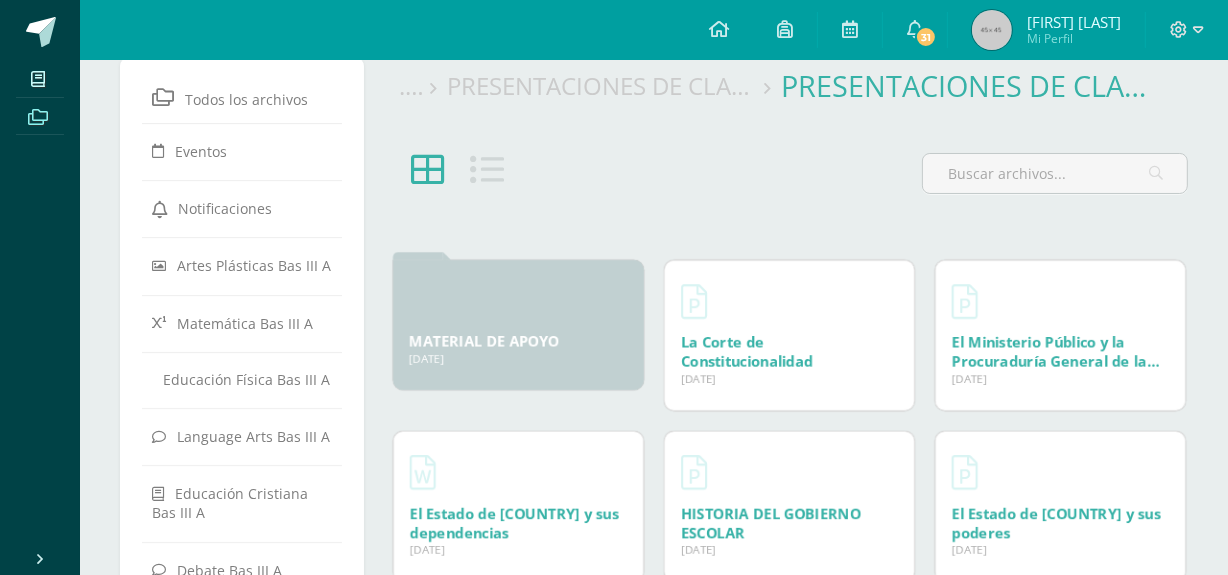 click at bounding box center [457, 181] 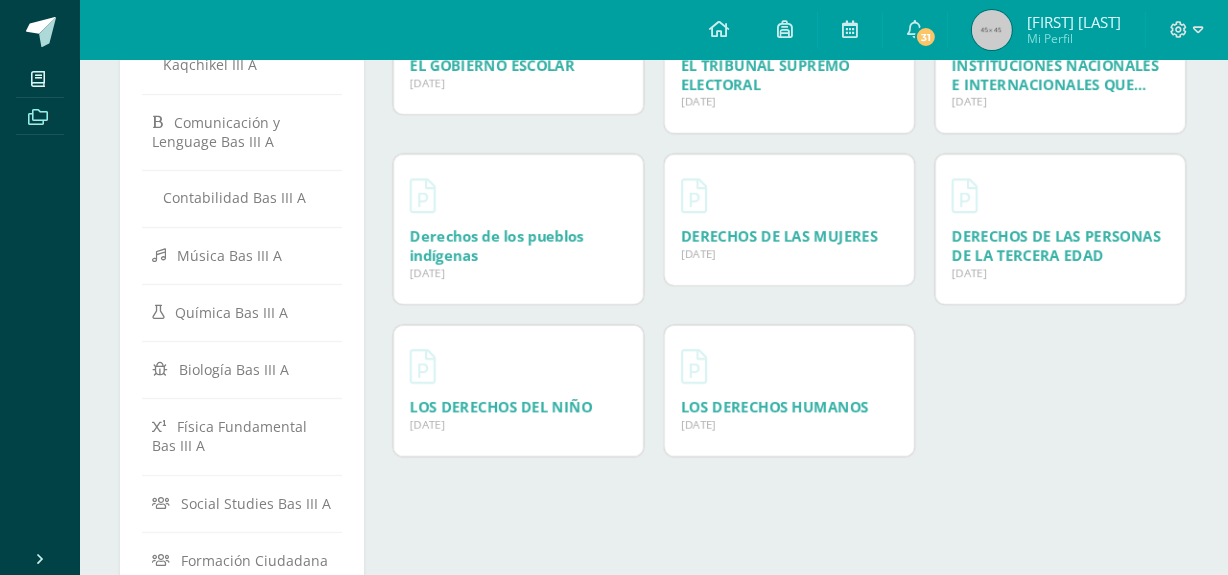 scroll, scrollTop: 755, scrollLeft: 0, axis: vertical 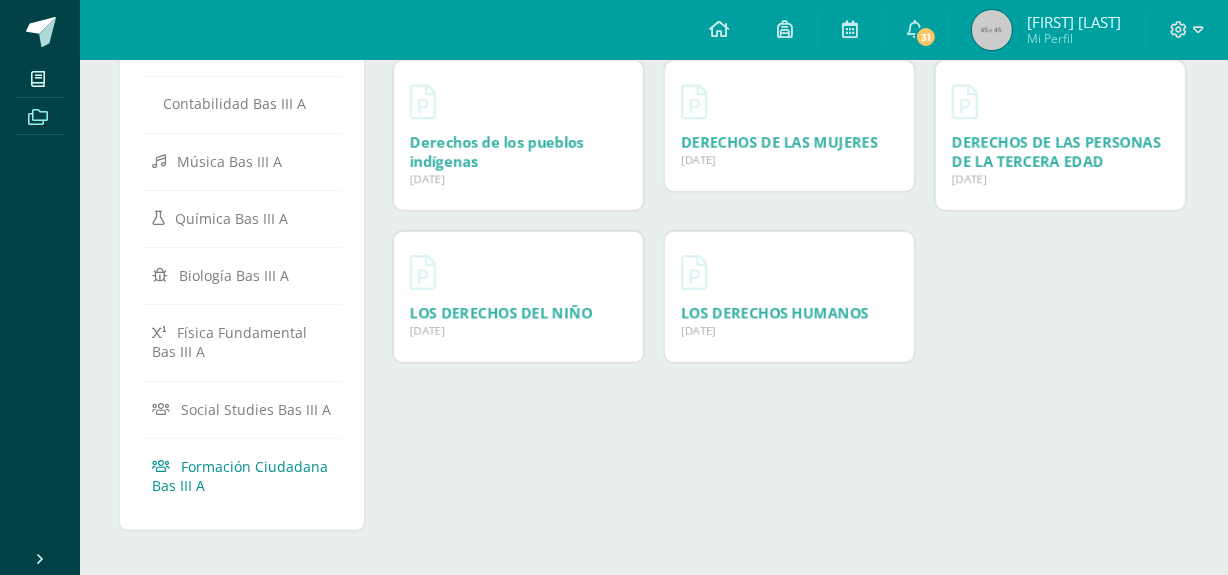 click on "Formación Ciudadana  Bas III A" at bounding box center (240, 476) 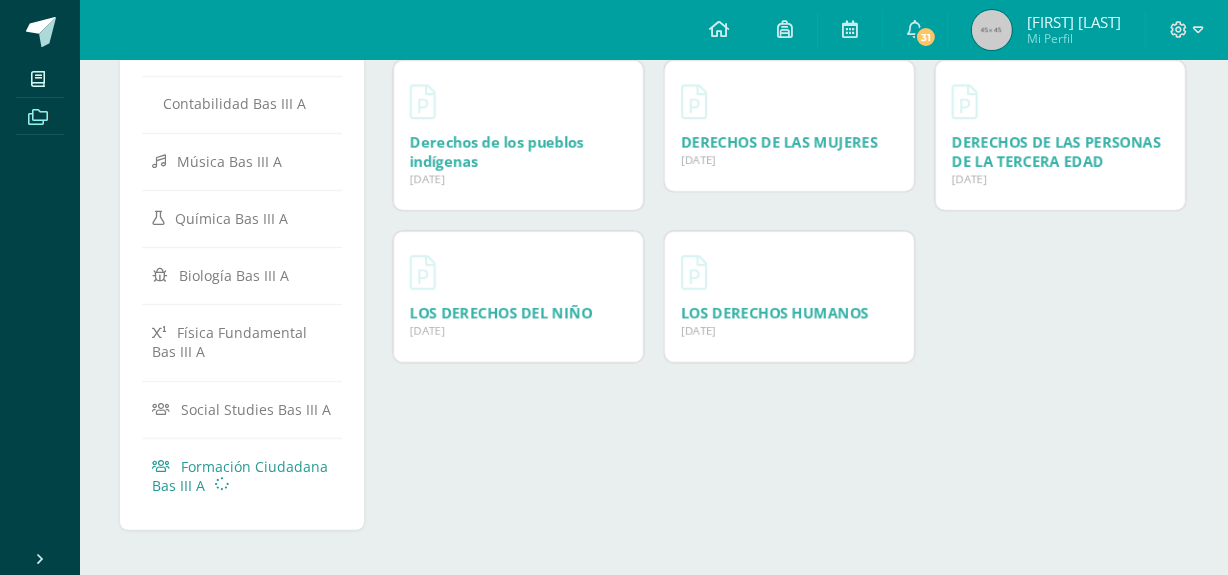 click on "Formación Ciudadana  Bas III A" at bounding box center [240, 476] 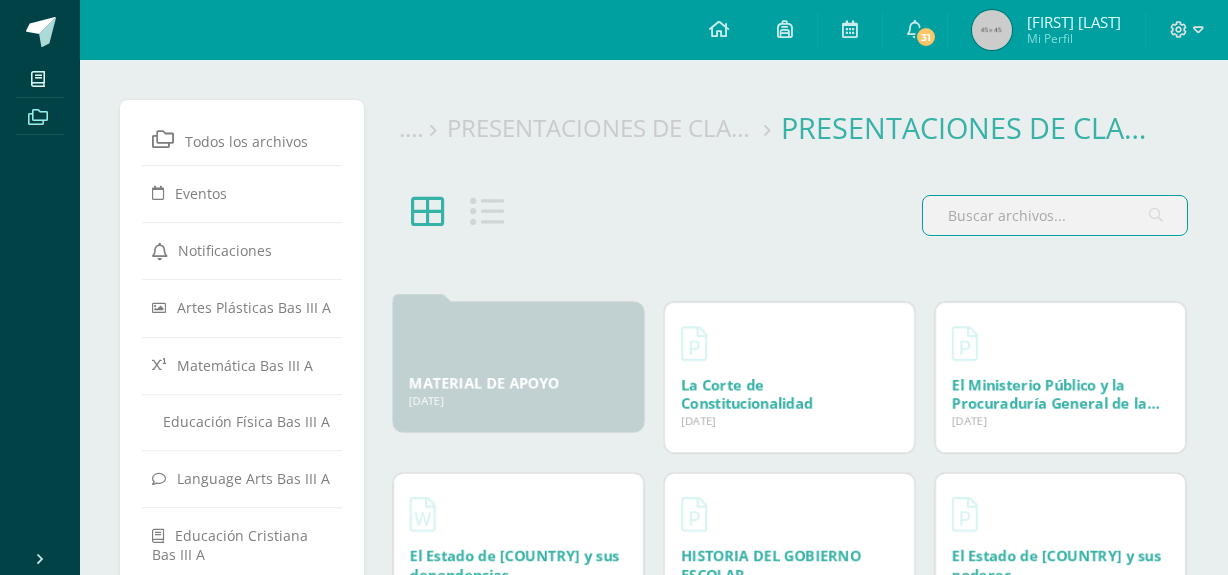 scroll, scrollTop: 0, scrollLeft: 0, axis: both 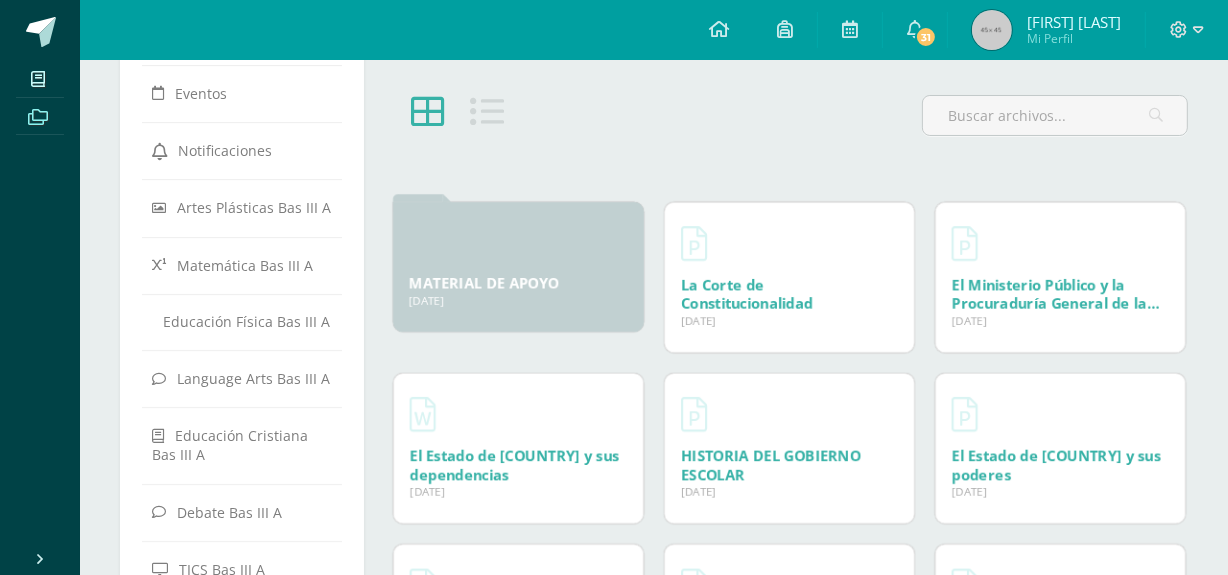 click at bounding box center [789, 139] 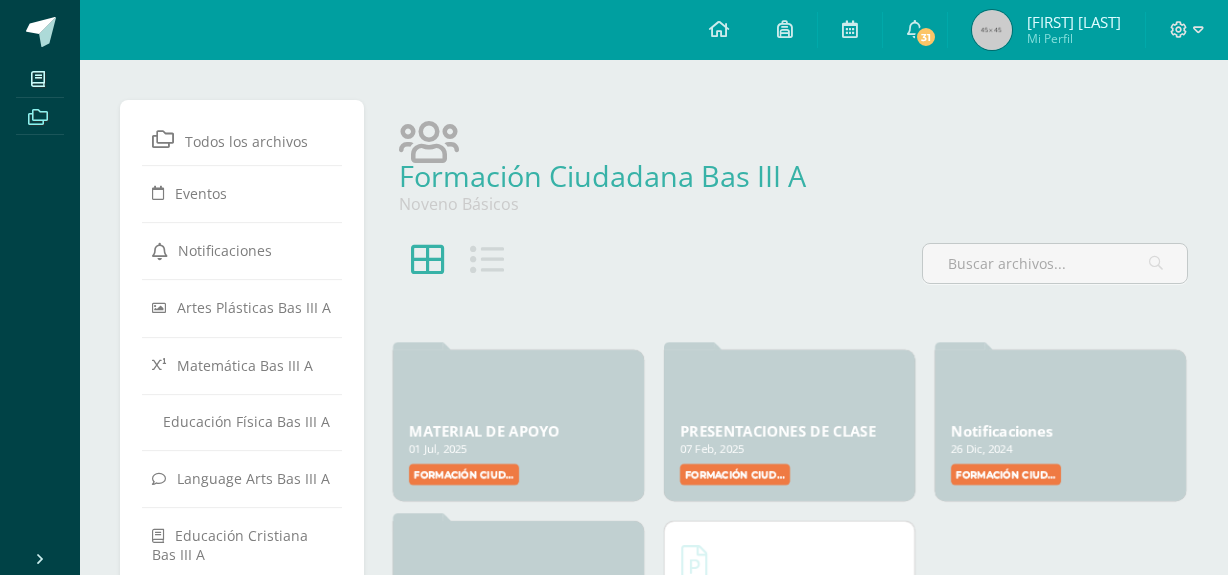 scroll, scrollTop: 0, scrollLeft: 0, axis: both 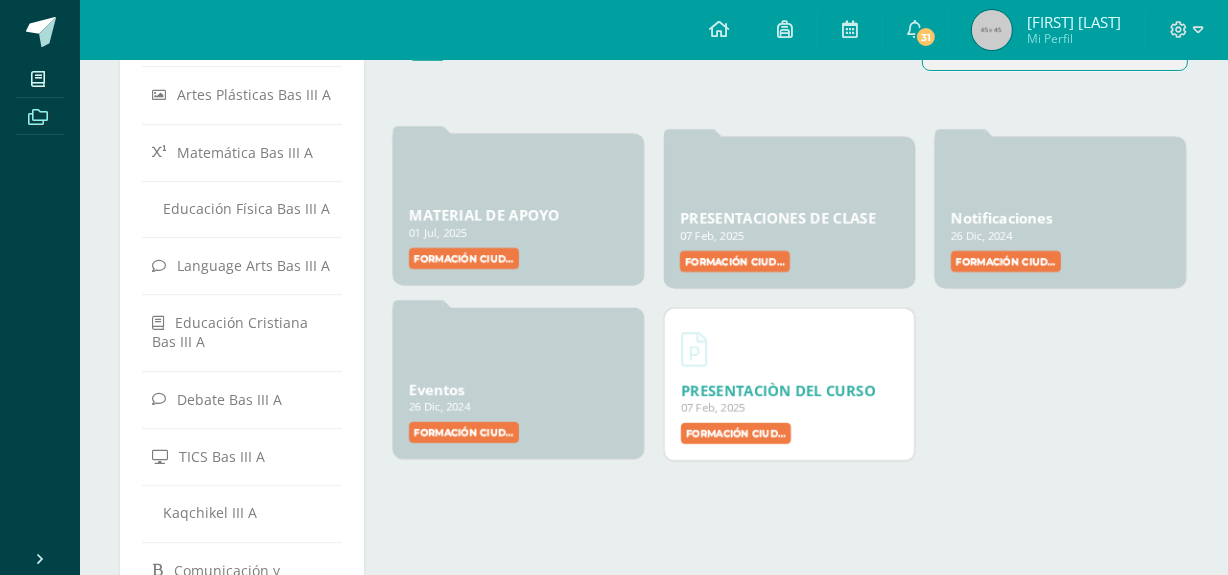 click on "01 Jul, 2025" at bounding box center [518, 232] 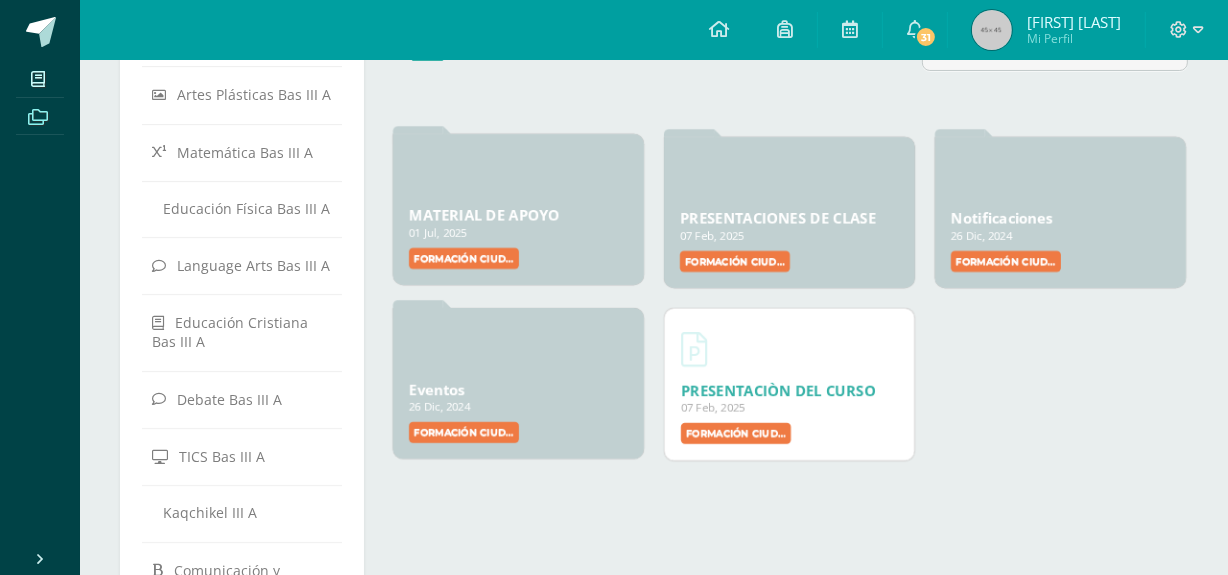click on "01 Jul, 2025" at bounding box center (518, 232) 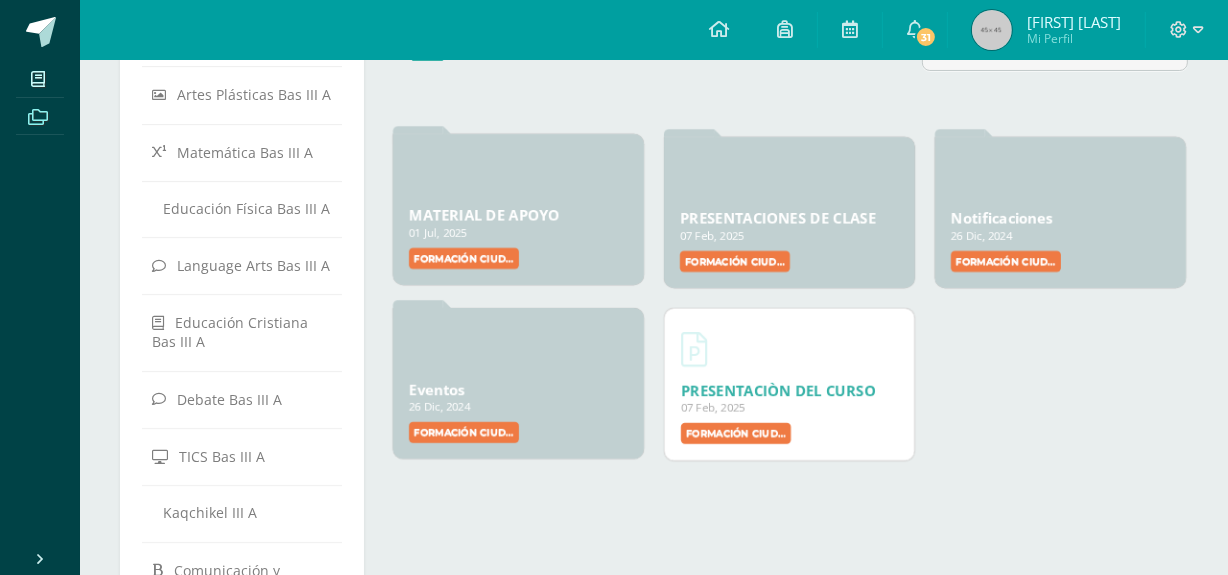click on "01 Jul, 2025" at bounding box center (518, 232) 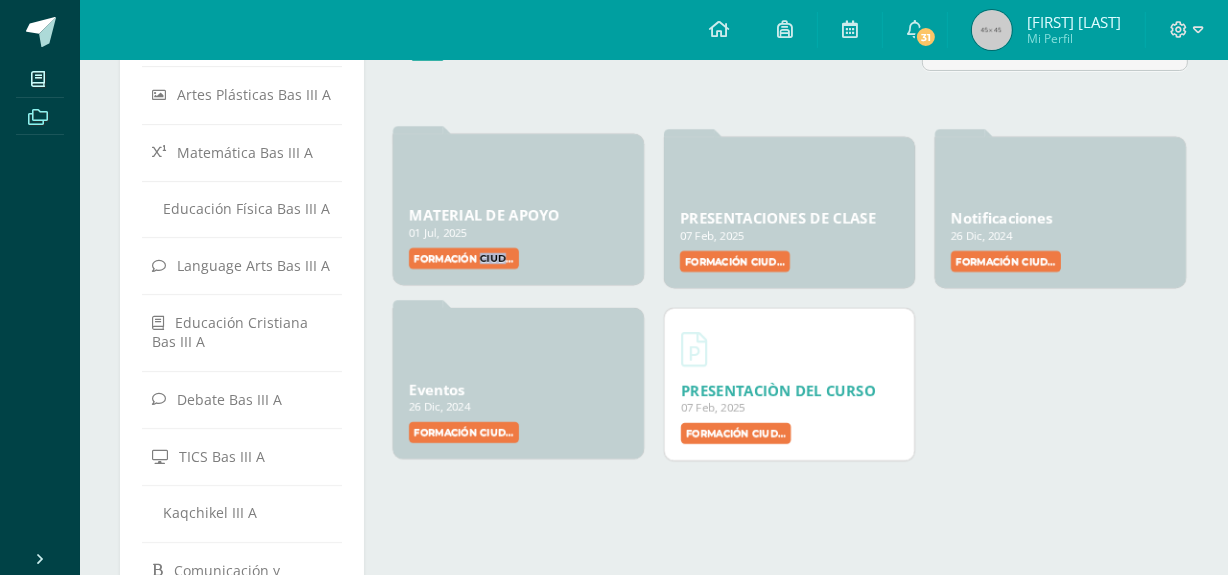 click on "MATERIAL DE APOYO
01 Jul, 2025 01 Jul, 2025 Creado por:
ERICK ECHEVERRÍA Formación Ciudadana  Bas III A" at bounding box center [518, 209] 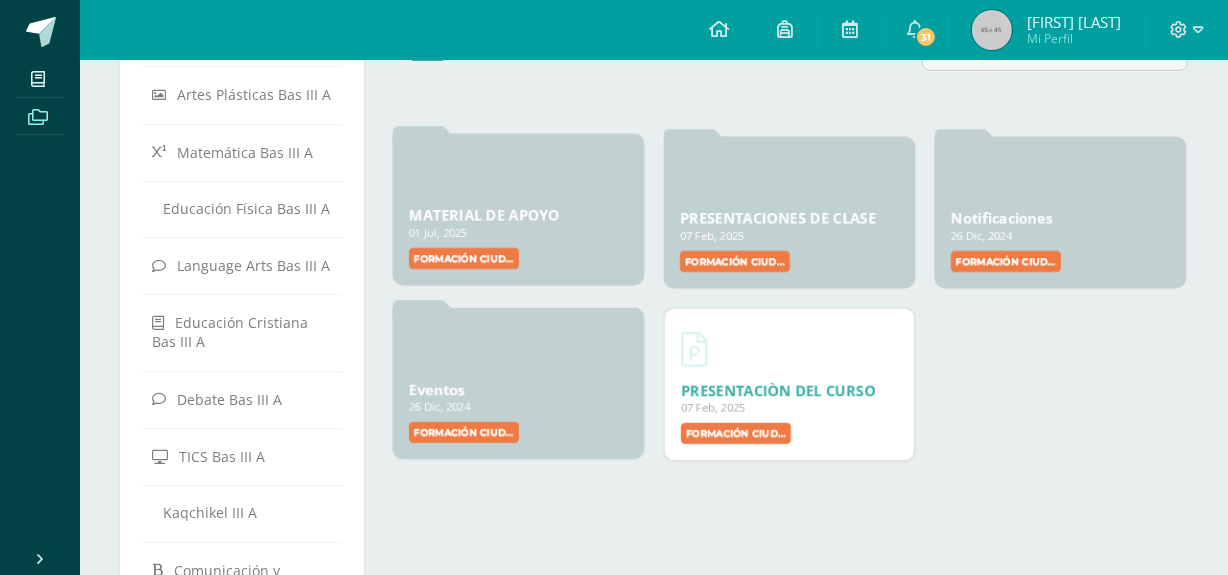 click on "MATERIAL DE APOYO
01 Jul, 2025 01 Jul, 2025 Creado por:
ERICK ECHEVERRÍA Formación Ciudadana  Bas III A" at bounding box center (518, 209) 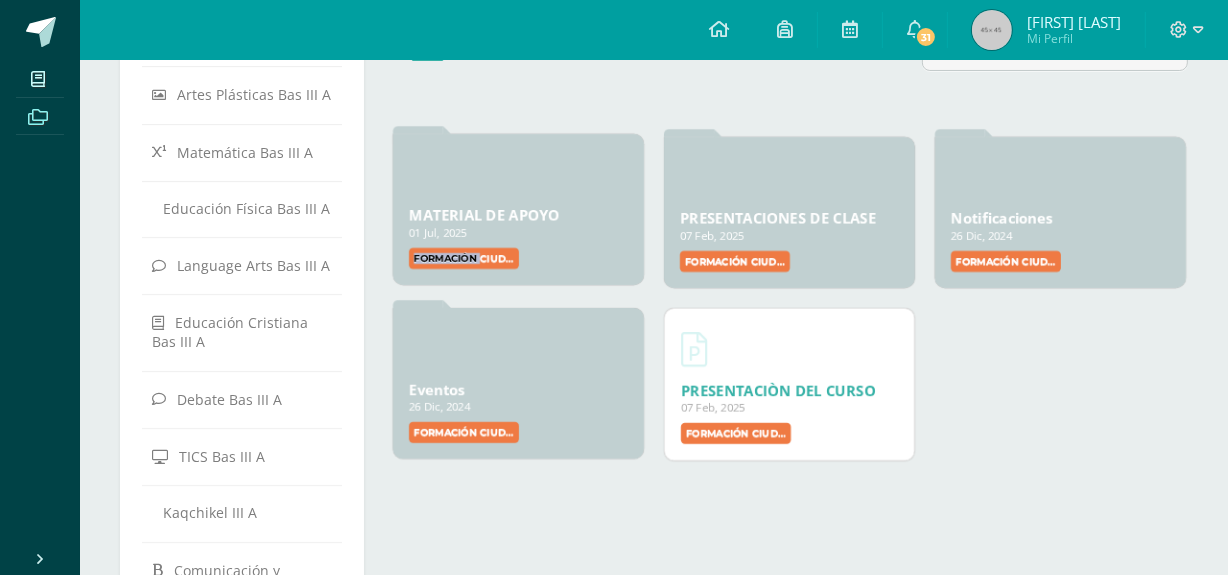 click on "Formación Ciudadana  Bas III A" at bounding box center (464, 258) 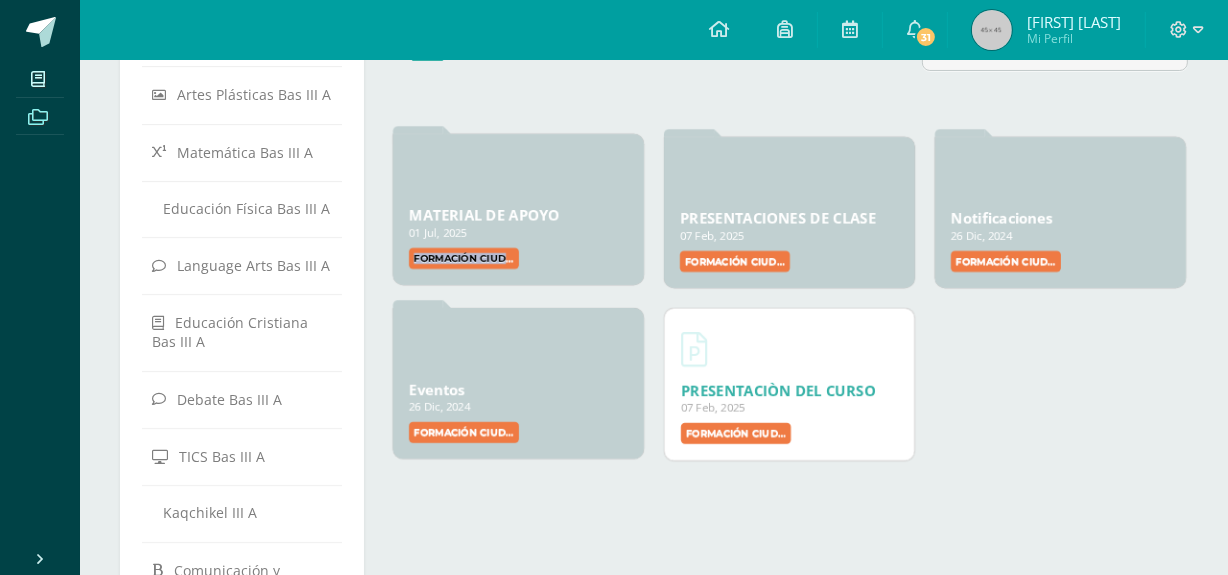 click on "Formación Ciudadana  Bas III A" at bounding box center [464, 258] 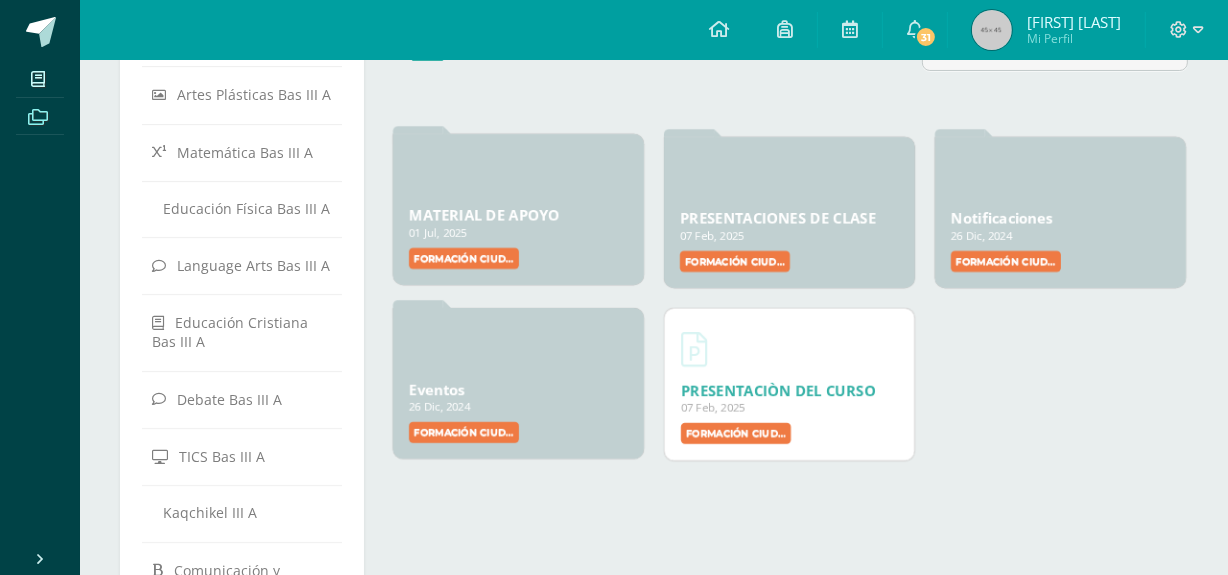 click at bounding box center [518, 174] 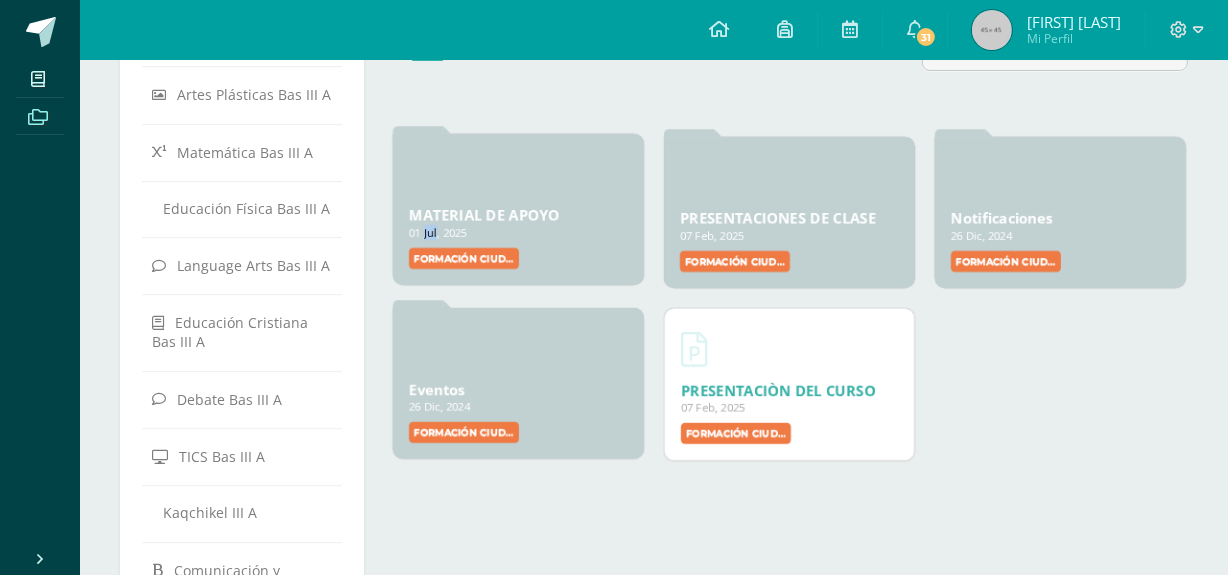 click on "01 Jul, 2025" at bounding box center (518, 232) 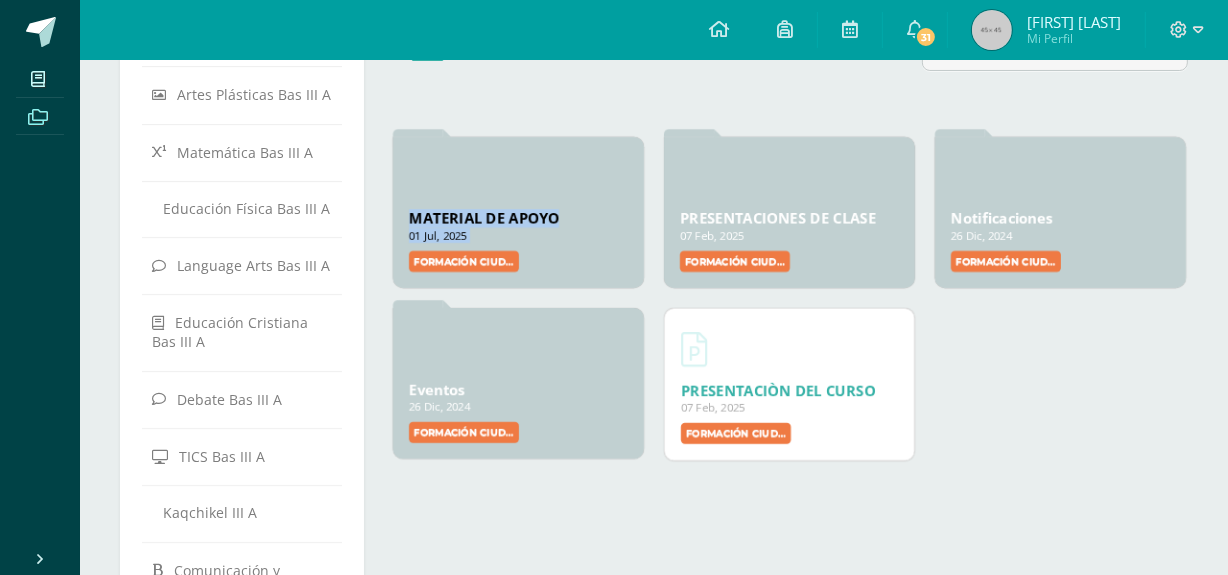 drag, startPoint x: 431, startPoint y: 228, endPoint x: 489, endPoint y: 89, distance: 150.6154 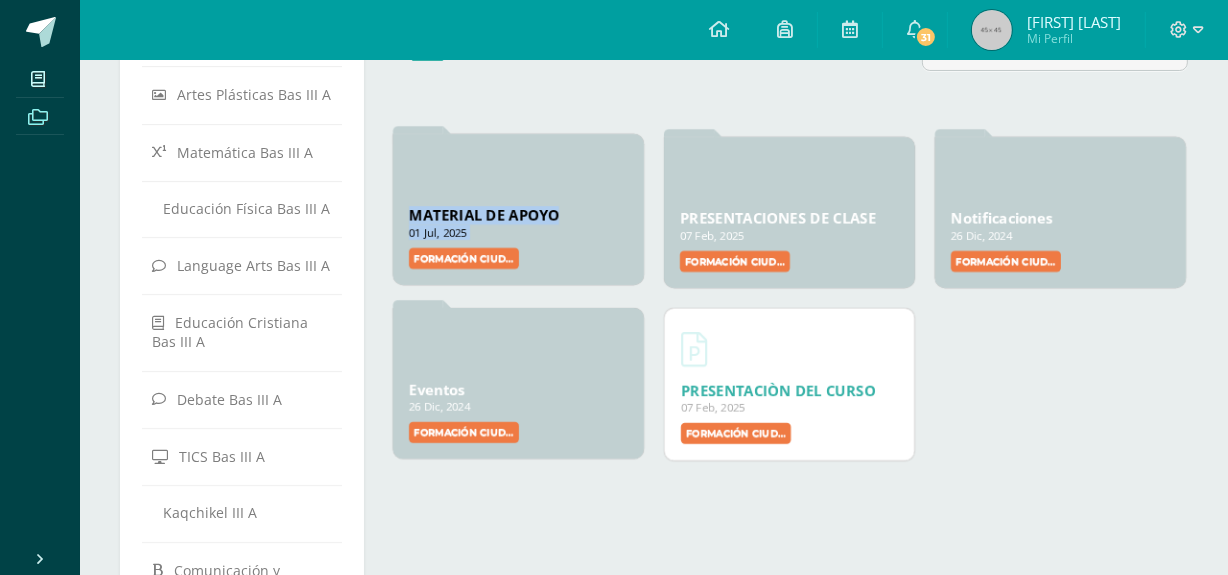 click on "MATERIAL DE APOYO" at bounding box center (484, 215) 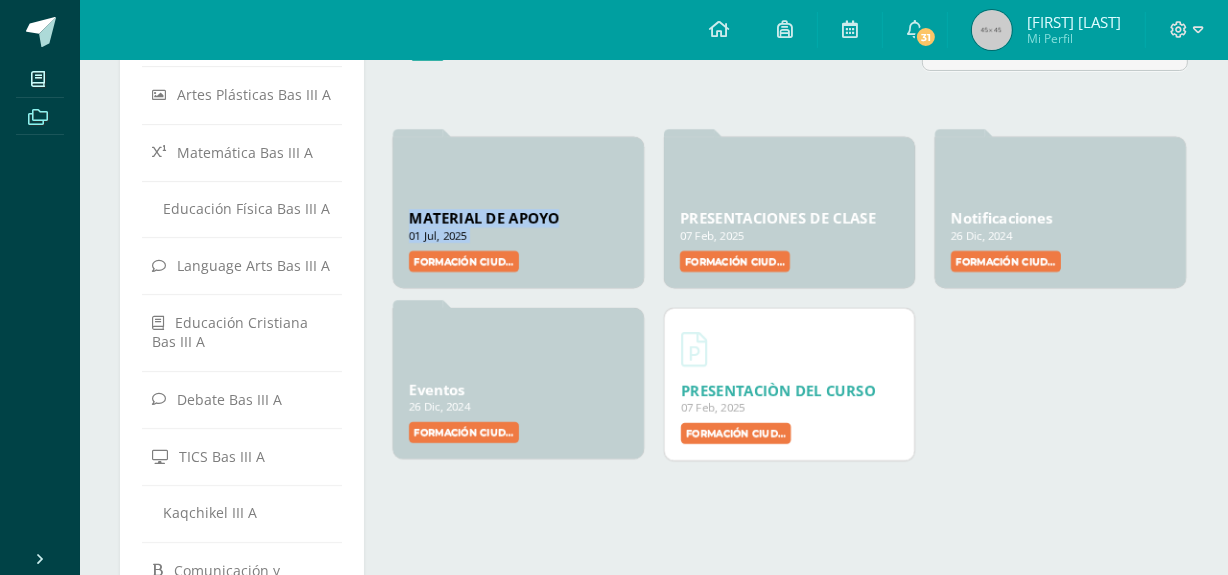 click on "MATERIAL DE APOYO
01 Jul, 2025 01 Jul, 2025 Creado por:
ERICK ECHEVERRÍA Formación Ciudadana  Bas III A" at bounding box center (518, 212) 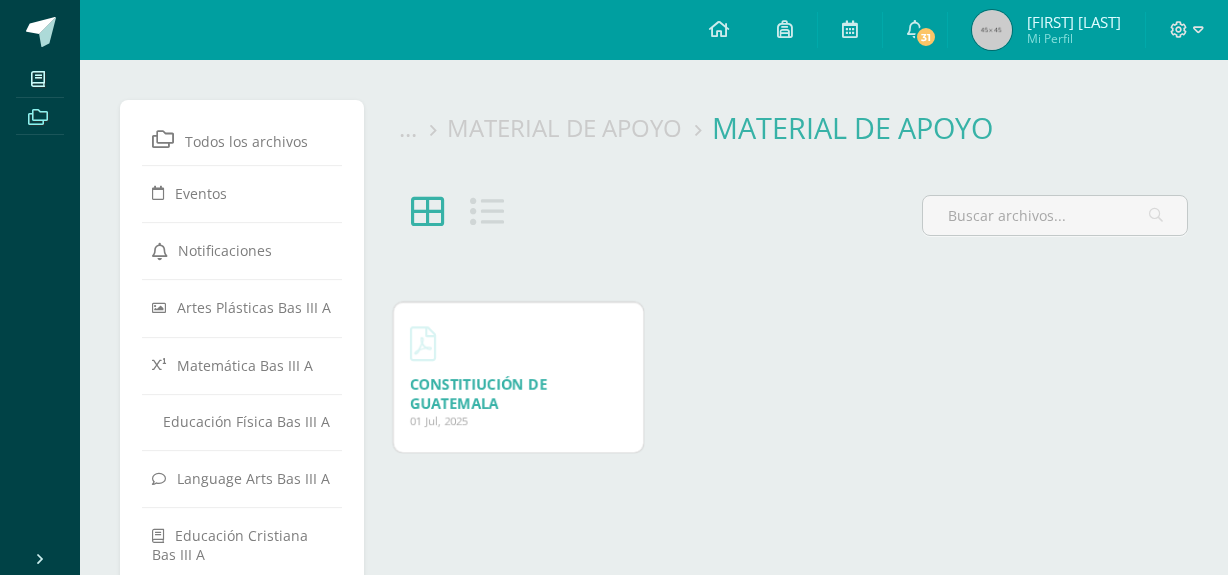 scroll, scrollTop: 0, scrollLeft: 0, axis: both 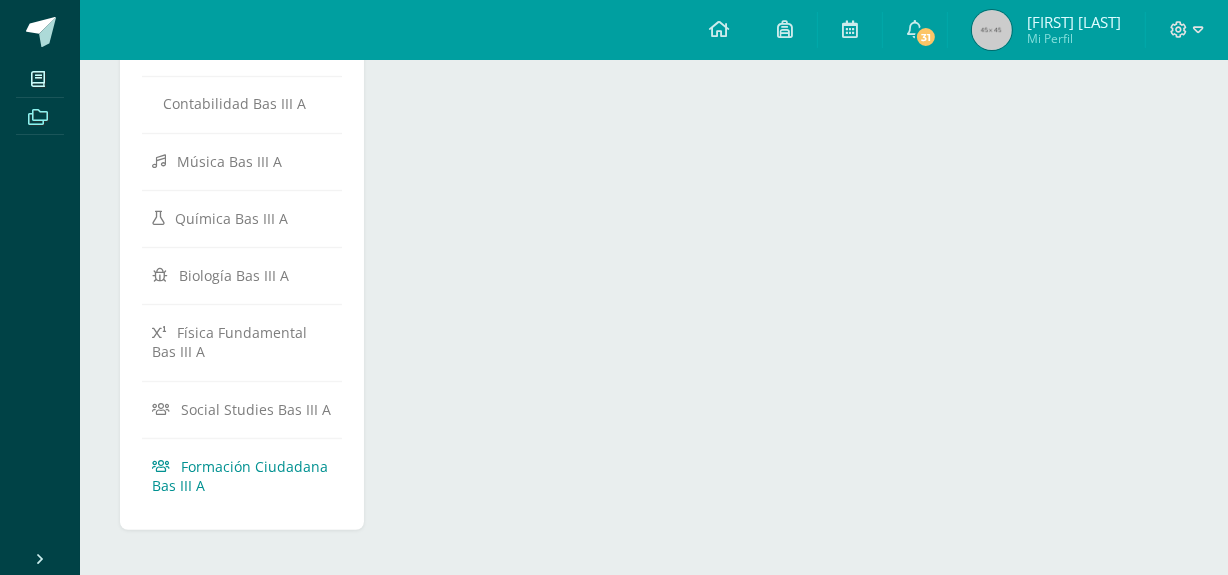click on "Formación Ciudadana  Bas III A" at bounding box center [242, 475] 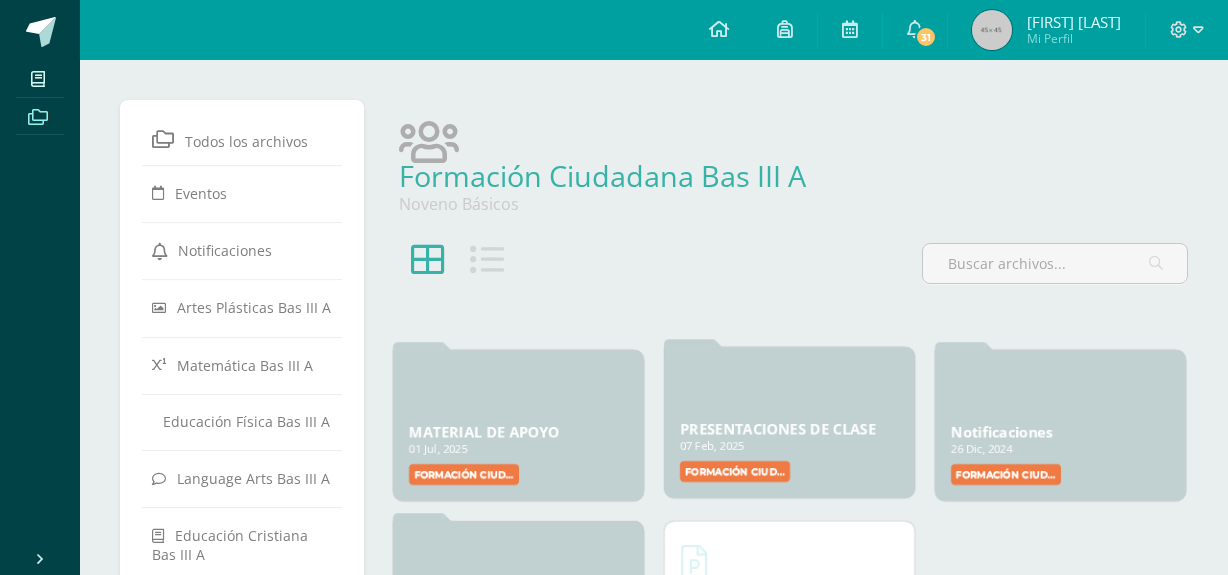 scroll, scrollTop: 0, scrollLeft: 0, axis: both 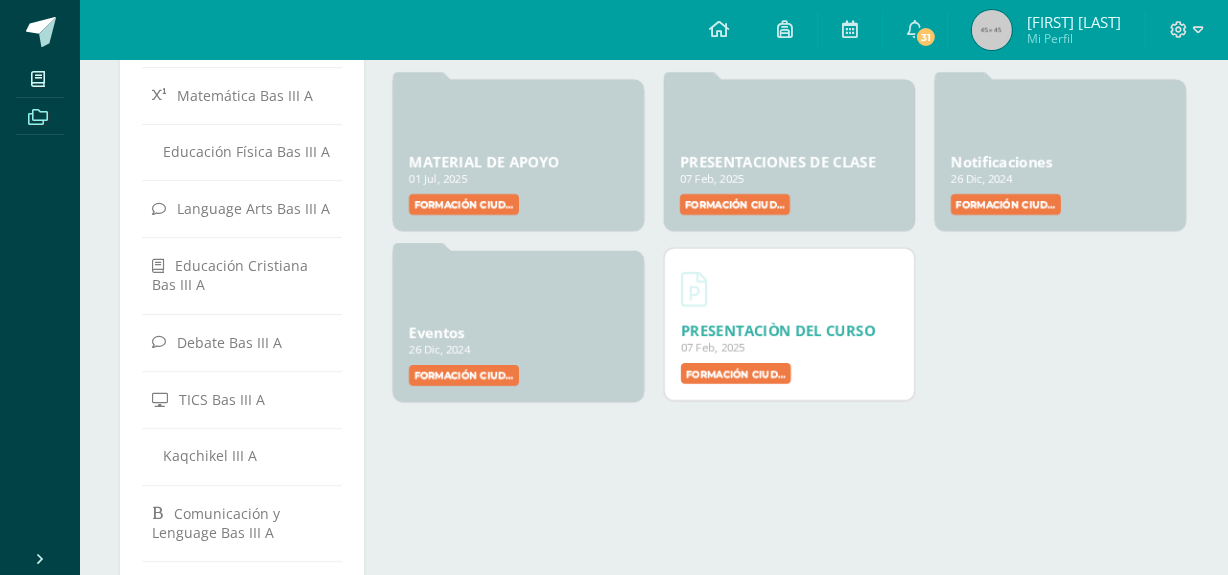 click on "PRESENTACIÒN DEL CURSO" at bounding box center (778, 330) 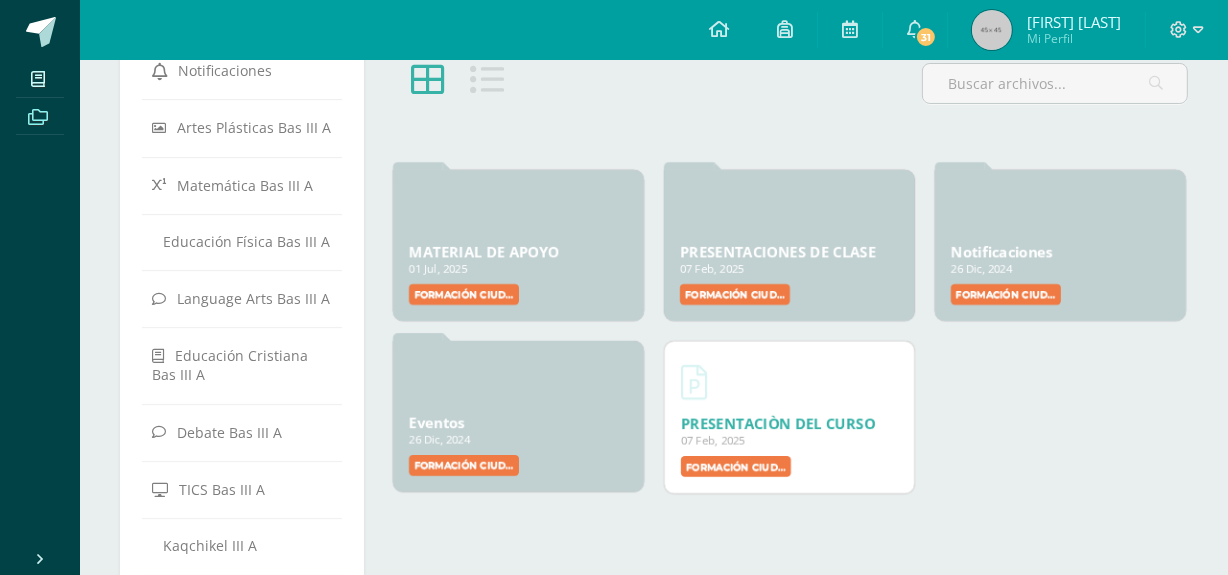 scroll, scrollTop: 182, scrollLeft: 0, axis: vertical 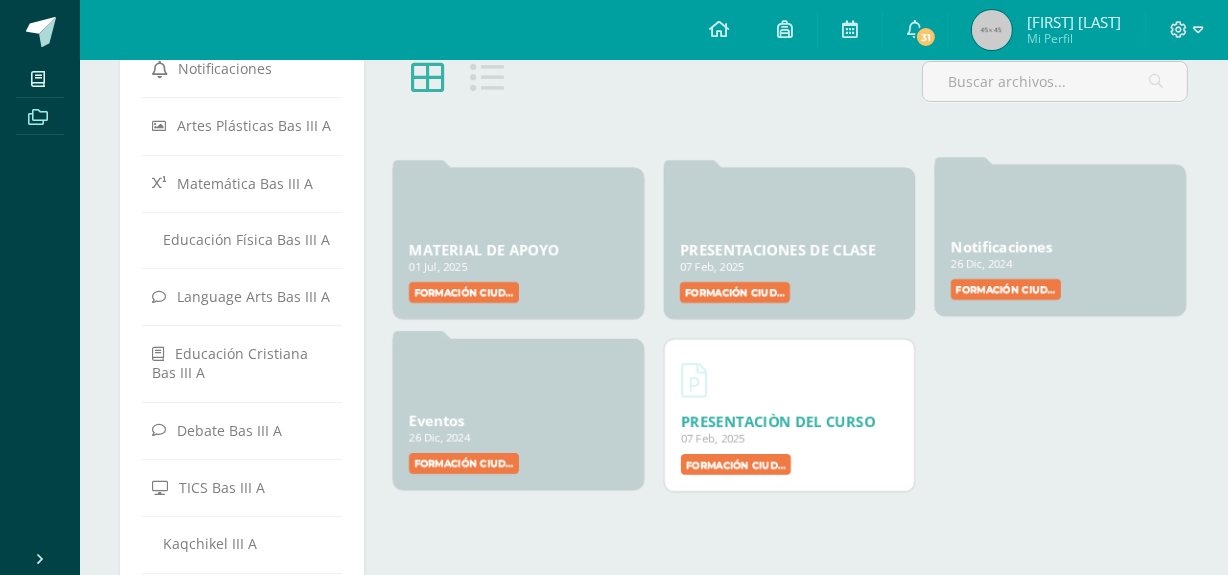 click on "Notificaciones
26 Dic, 2024 26 Dic, 2024 Creado por:
Formación Ciudadana  Bas III" at bounding box center (518, 243) 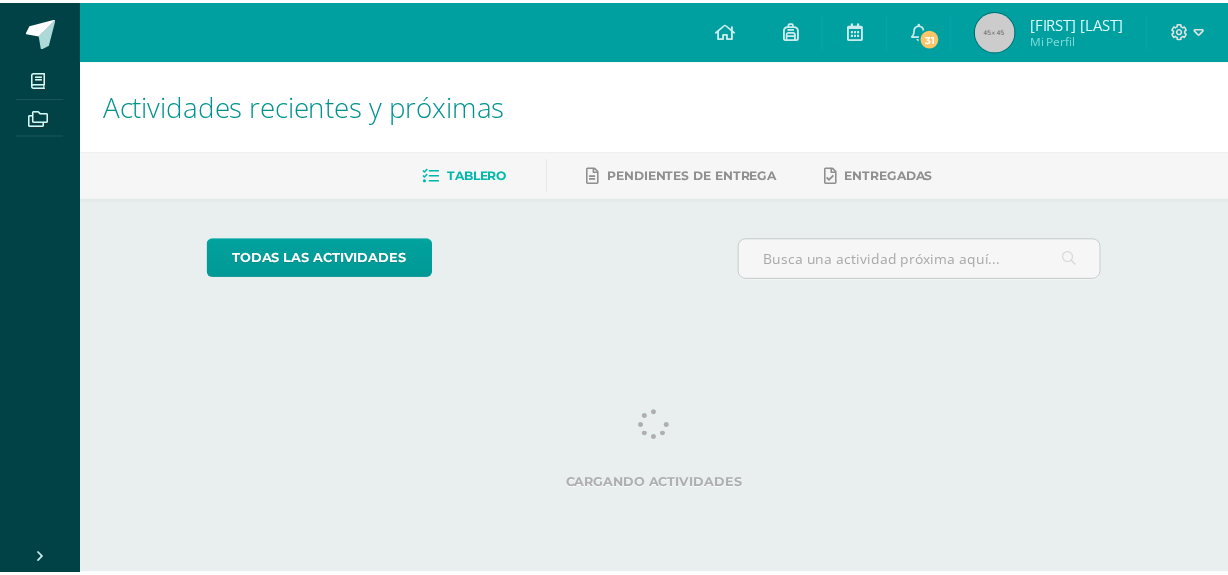 scroll, scrollTop: 0, scrollLeft: 0, axis: both 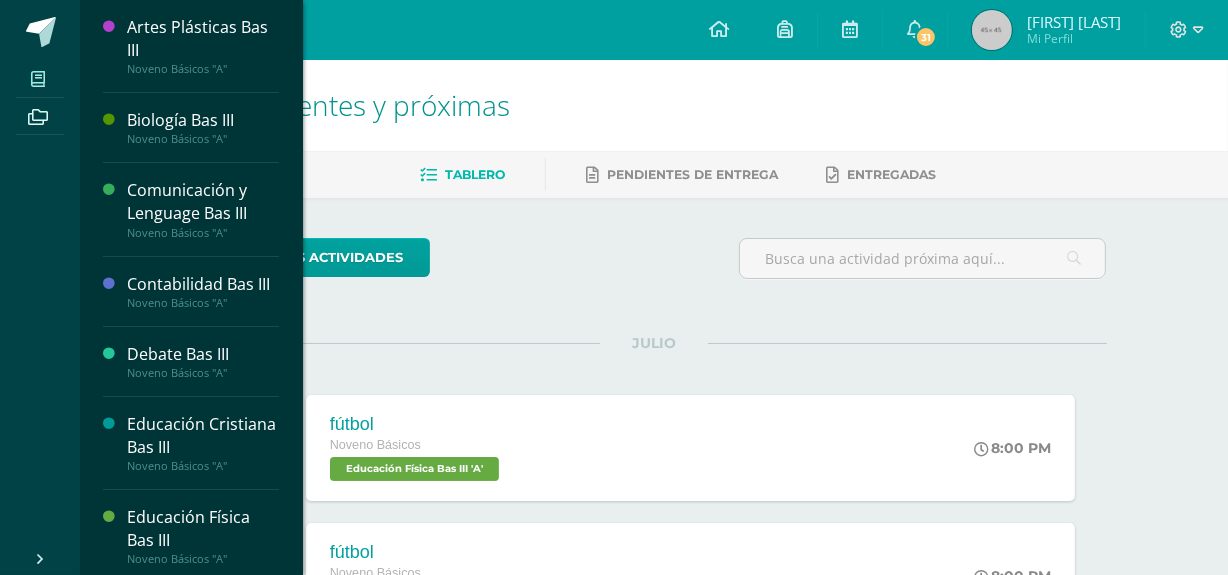 click at bounding box center (38, 79) 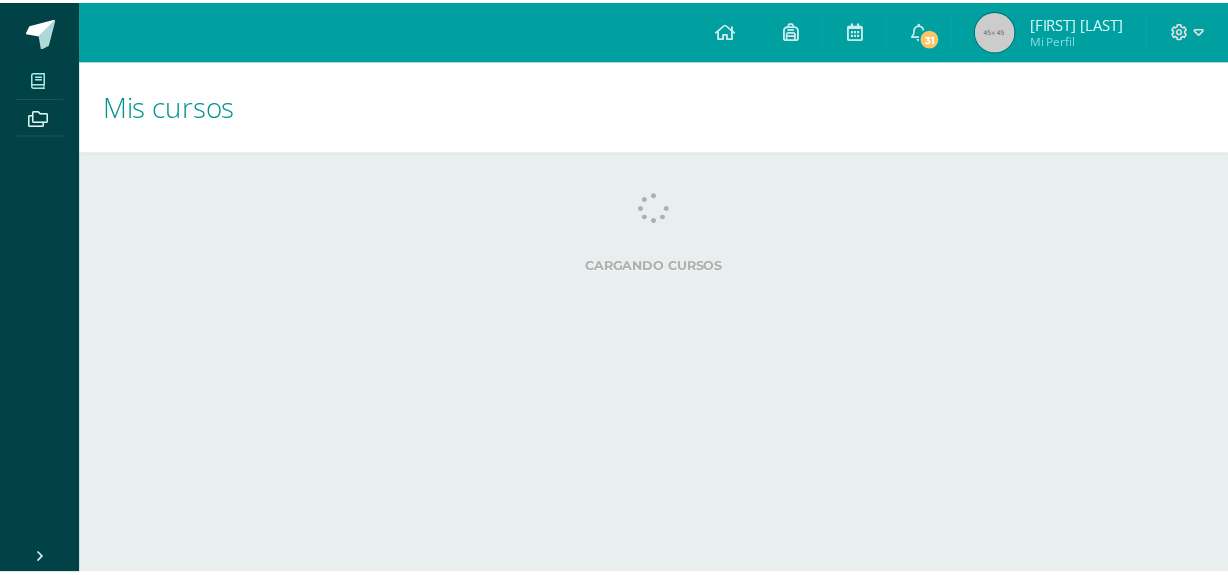 scroll, scrollTop: 0, scrollLeft: 0, axis: both 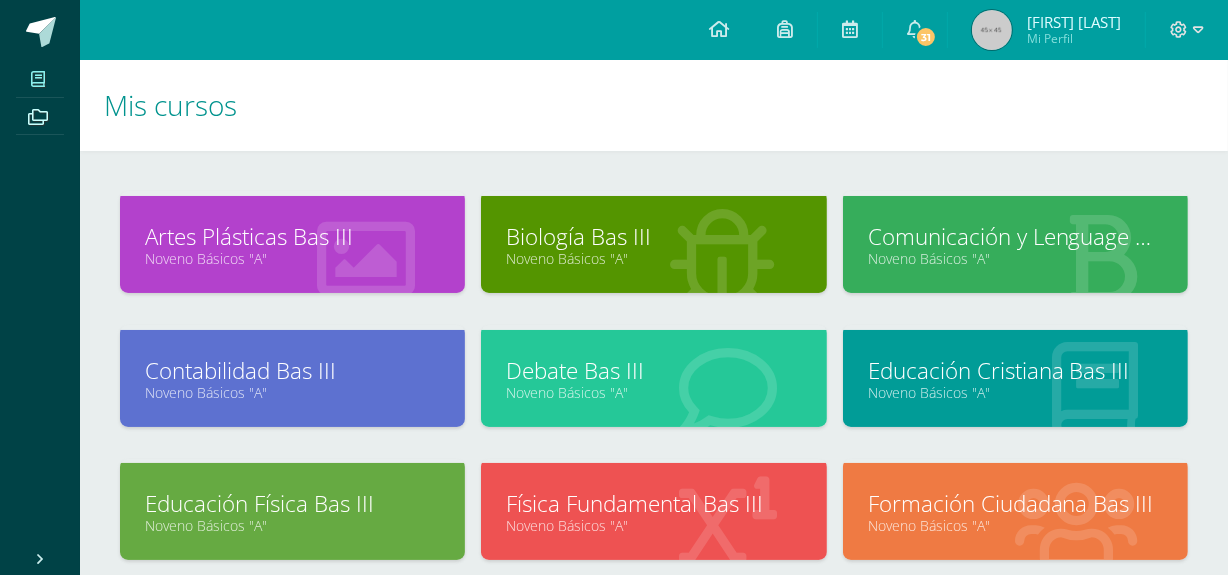 click on "Física Fundamental  Bas III" at bounding box center (653, 503) 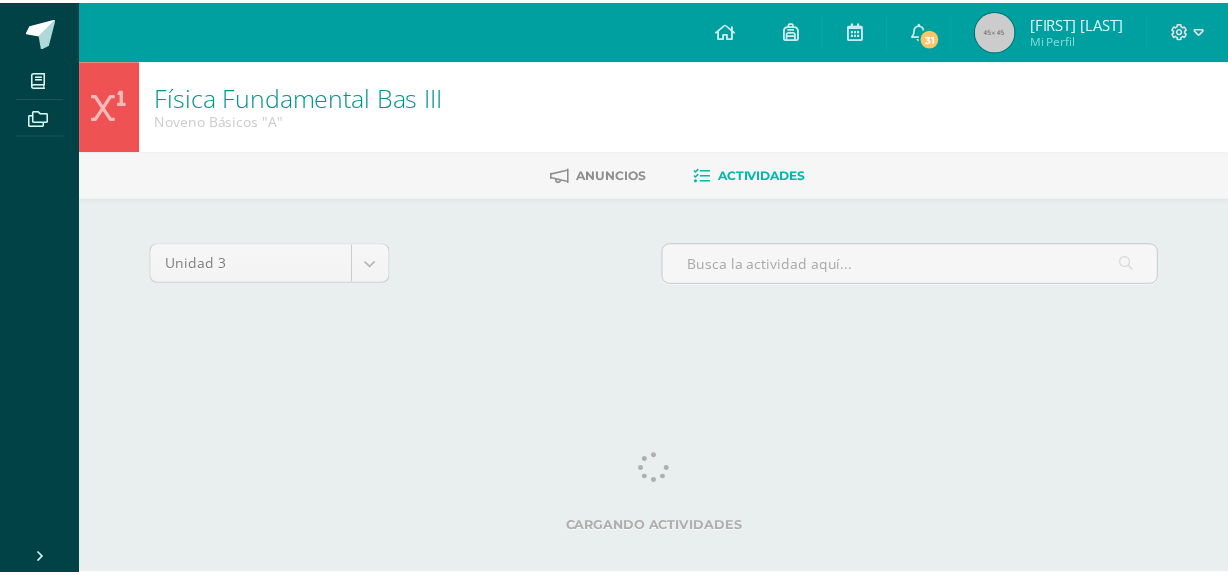 scroll, scrollTop: 0, scrollLeft: 0, axis: both 